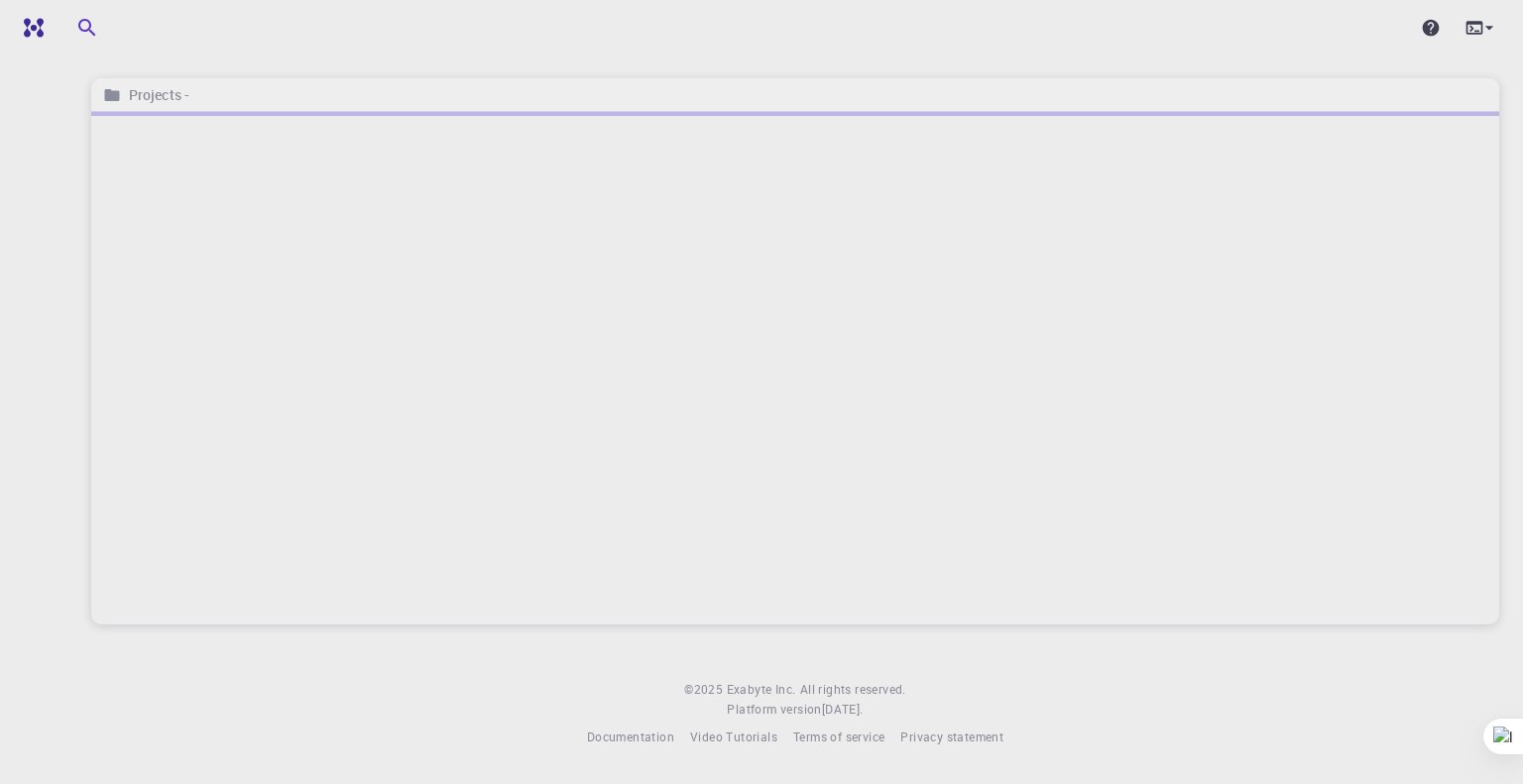 scroll, scrollTop: 0, scrollLeft: 0, axis: both 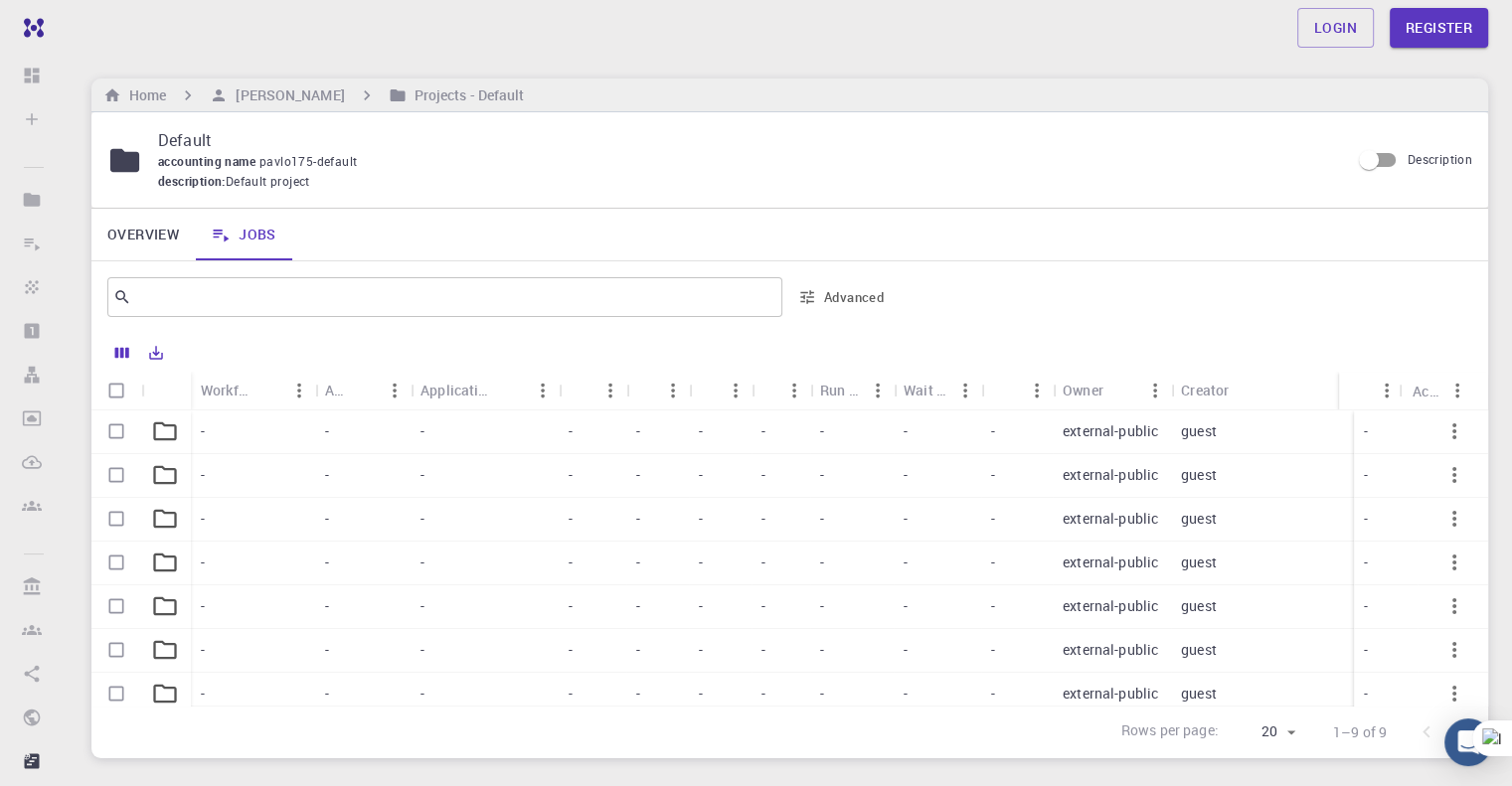 click 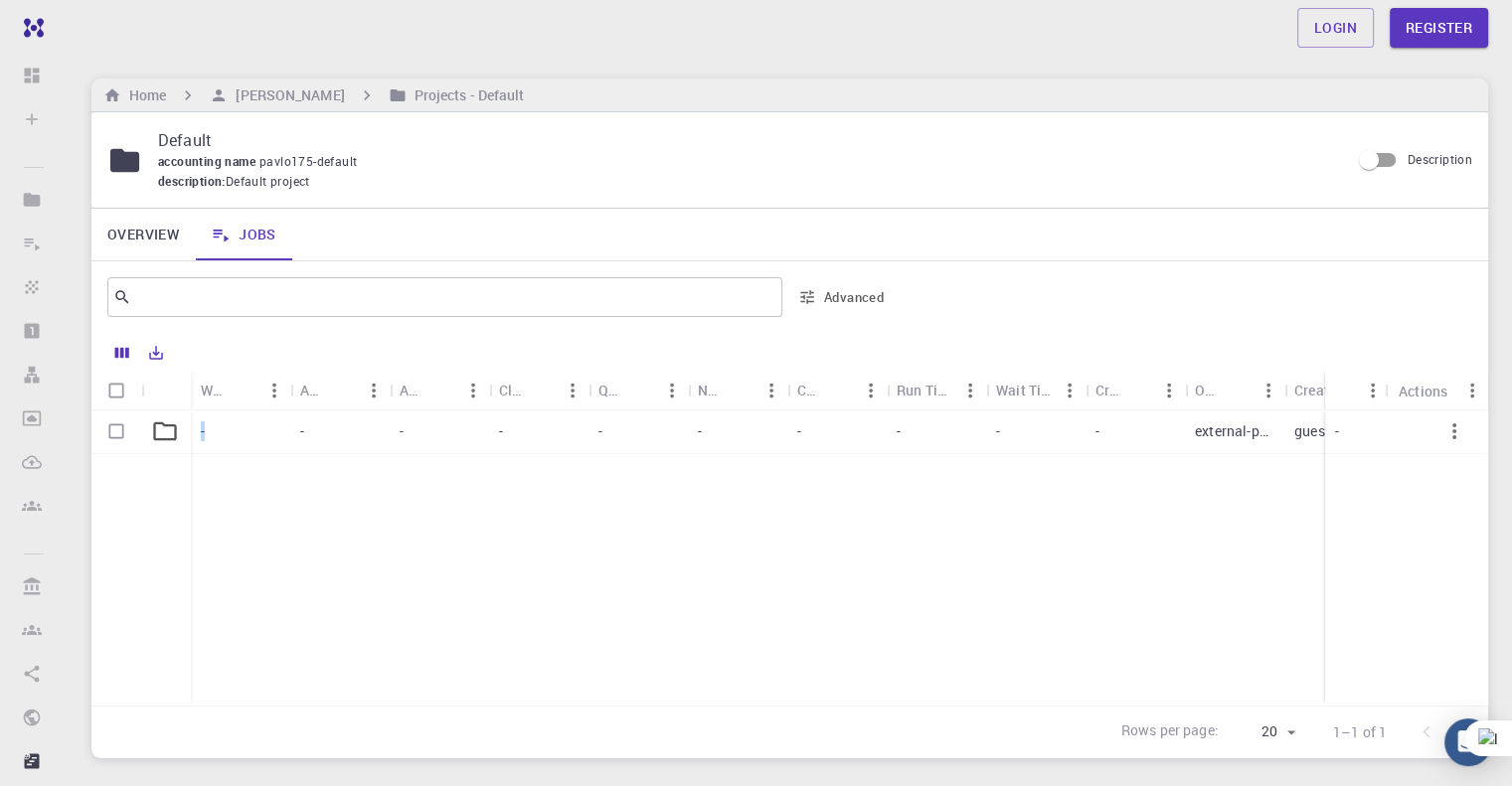 click 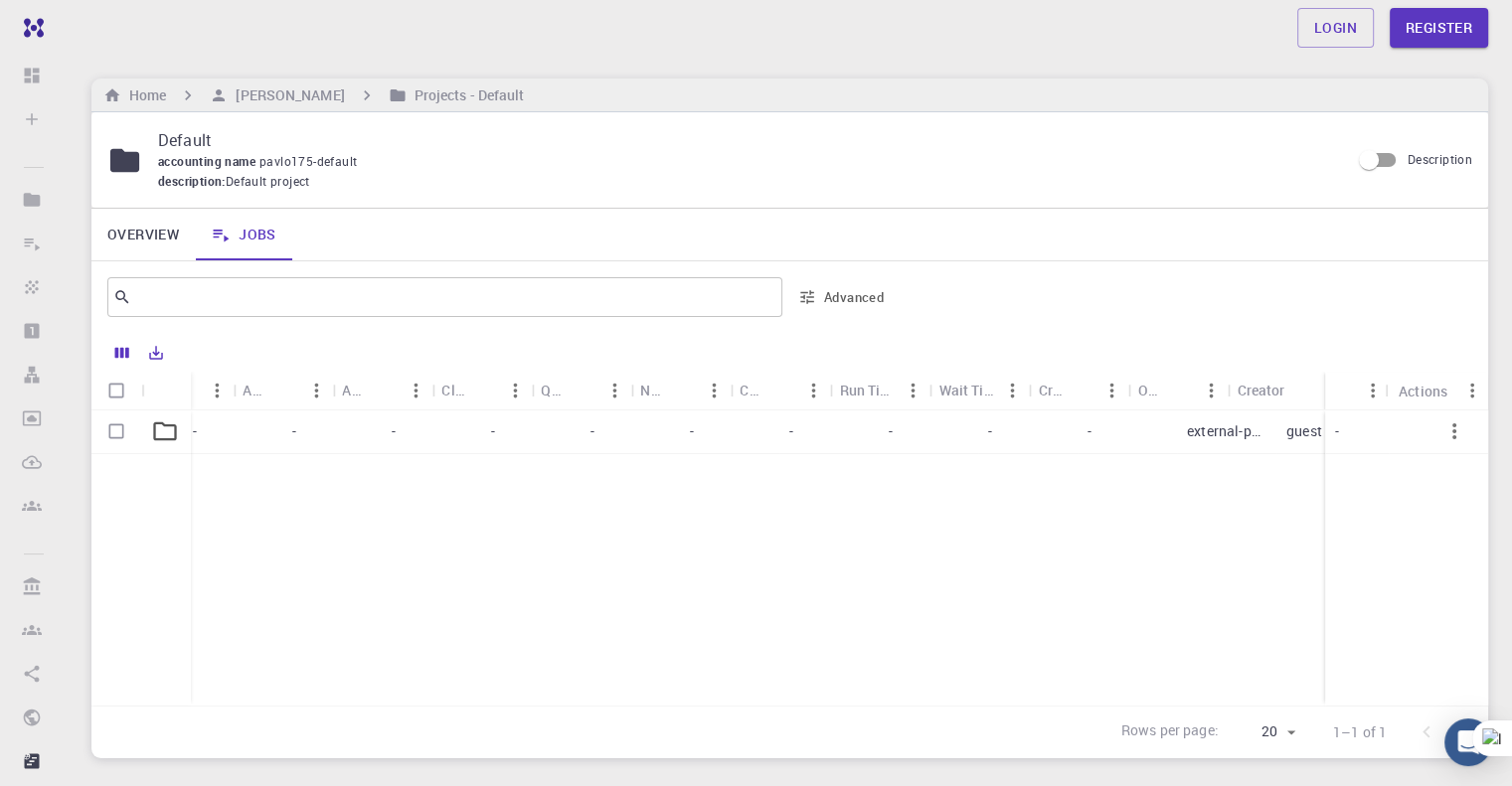 scroll, scrollTop: 0, scrollLeft: 0, axis: both 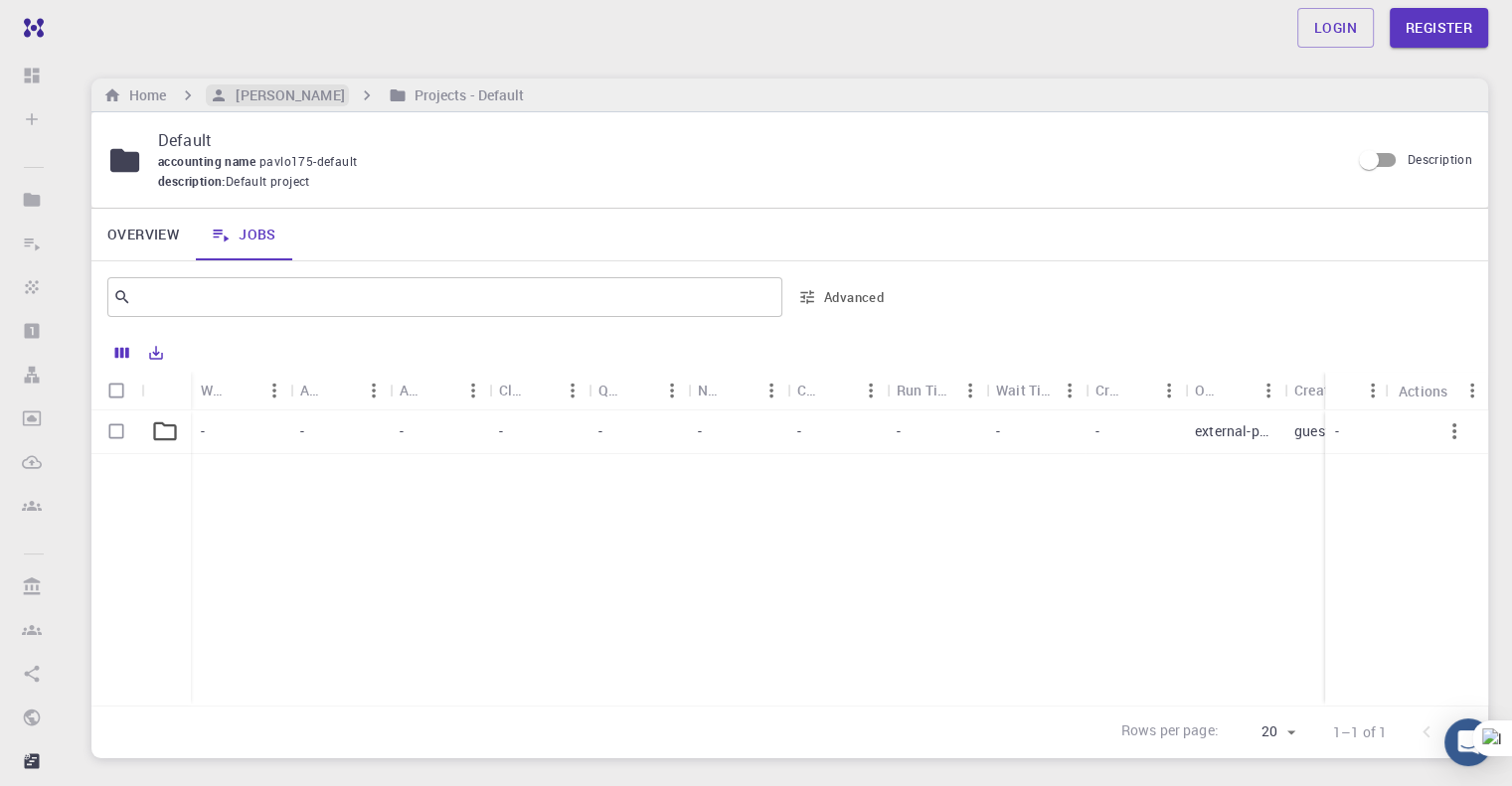 click on "[PERSON_NAME]" at bounding box center [285, 95] 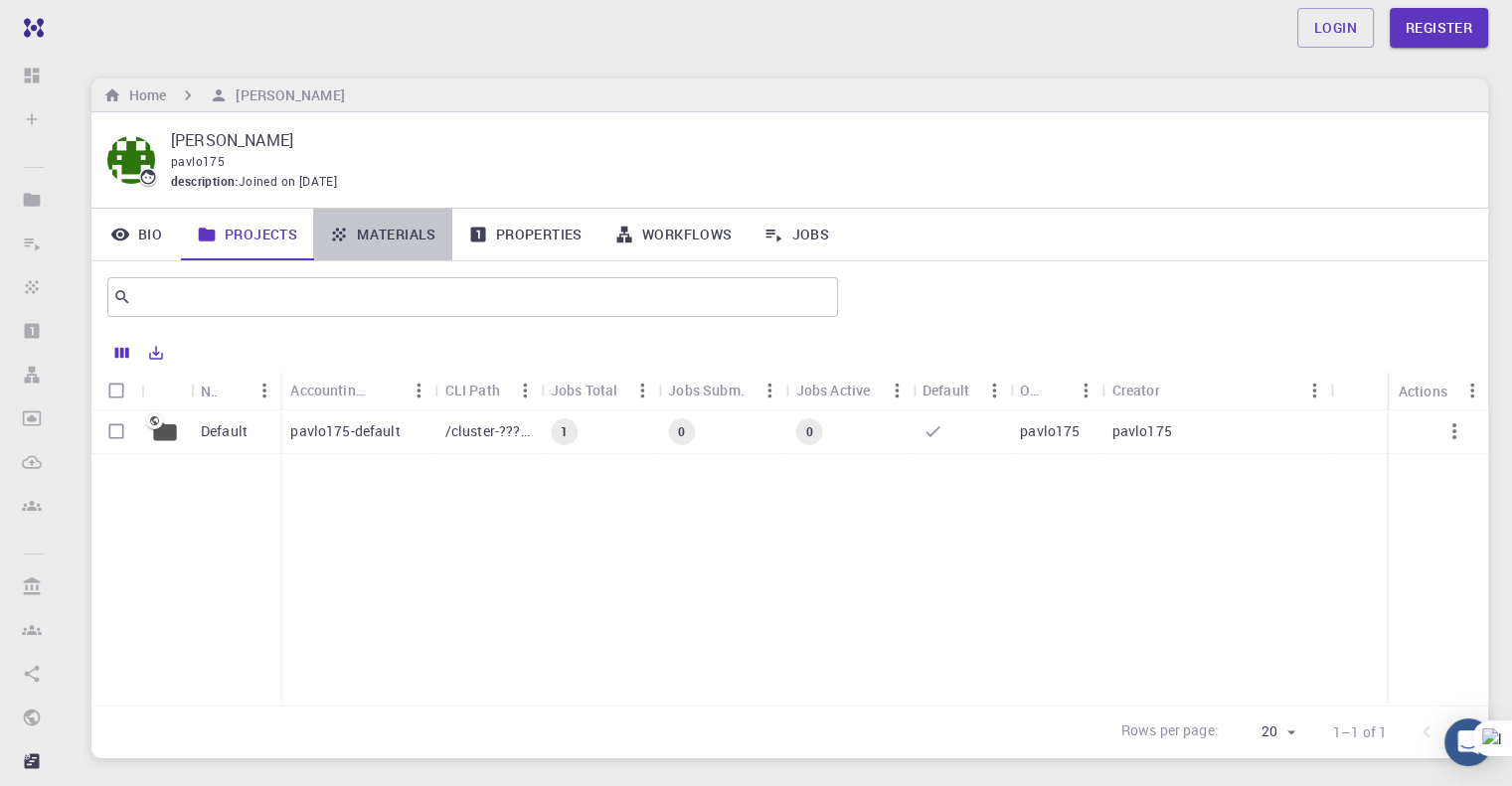 click on "Materials" at bounding box center (383, 235) 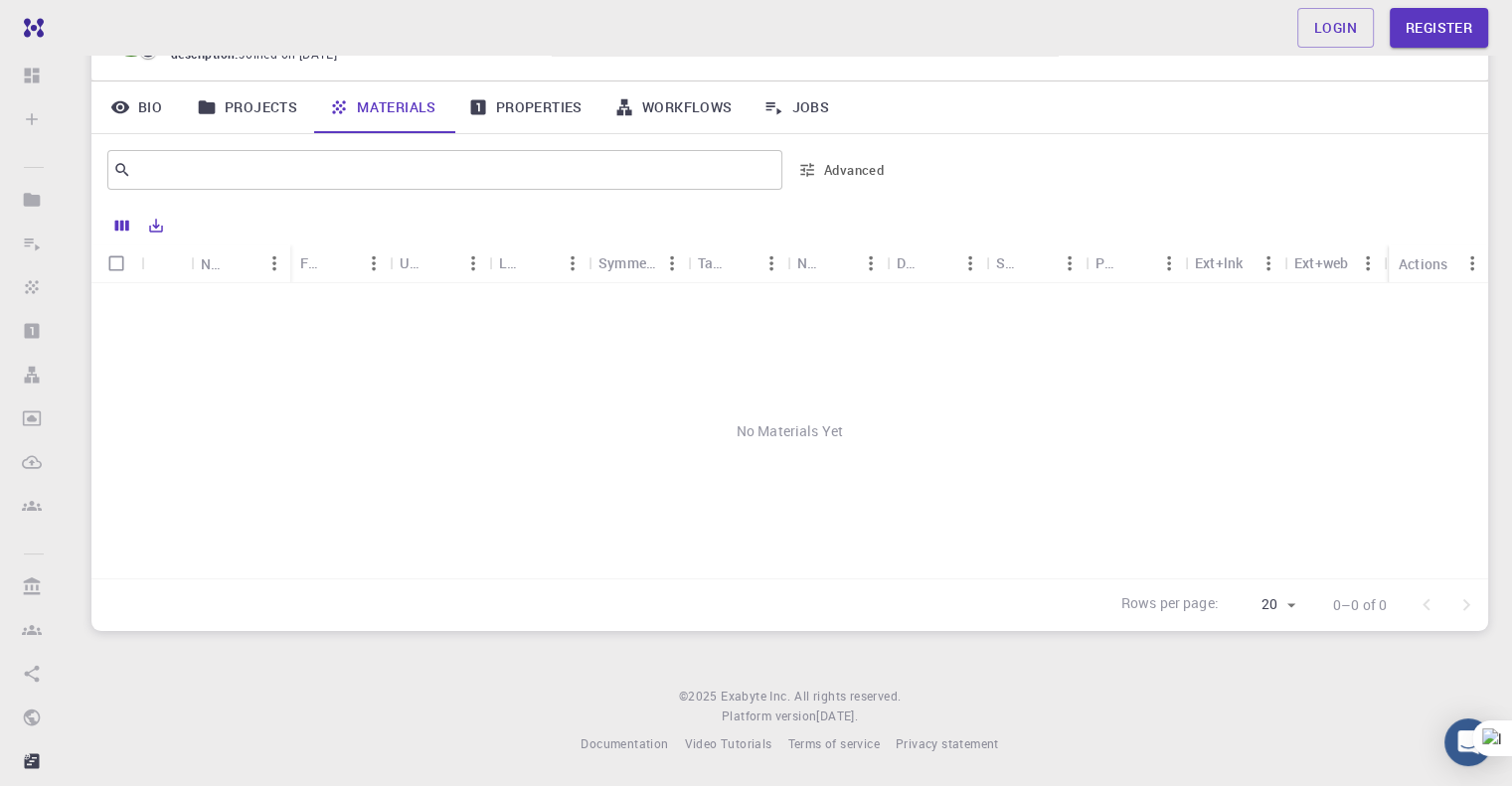 scroll, scrollTop: 0, scrollLeft: 0, axis: both 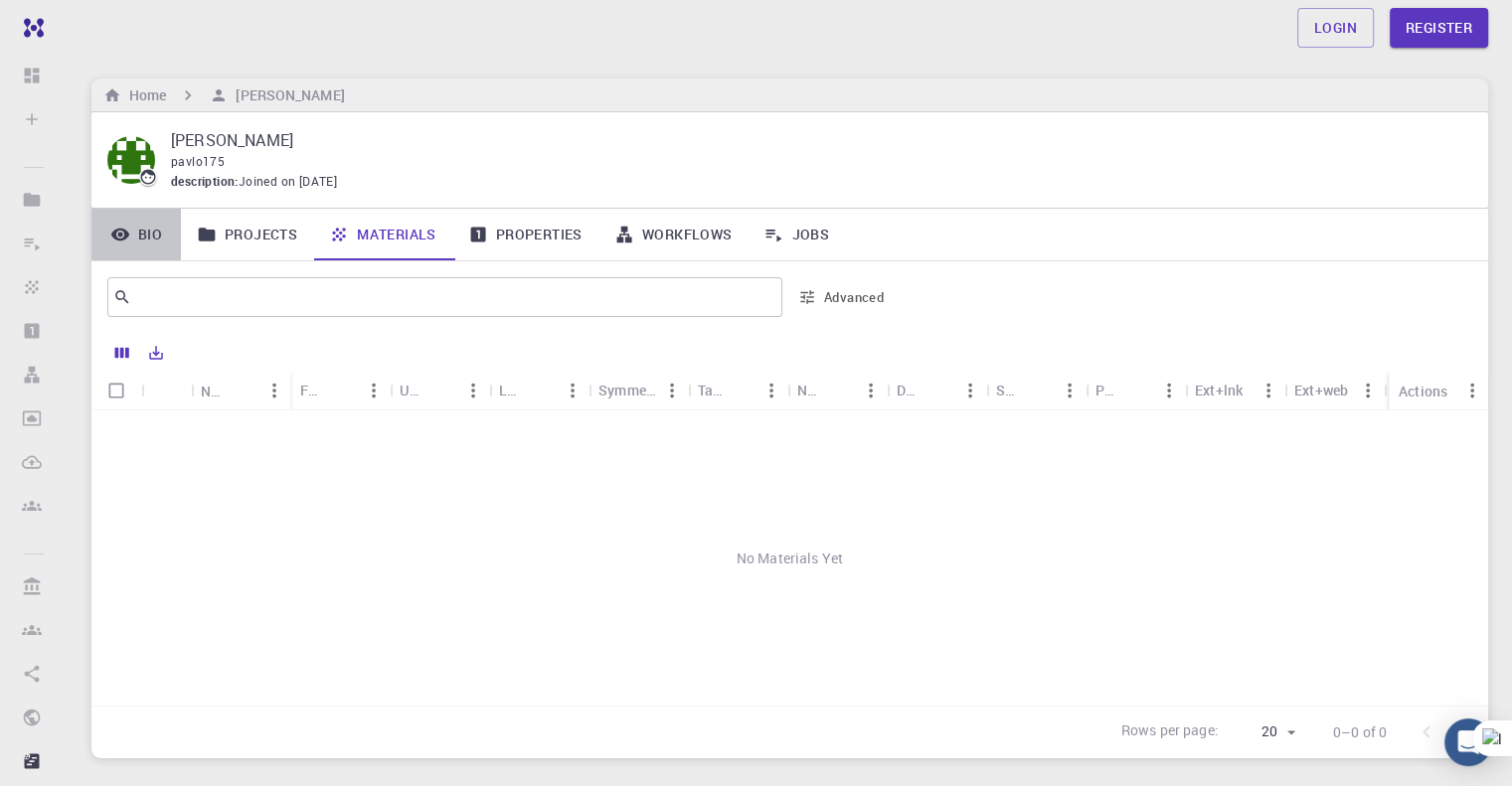 click on "Bio" at bounding box center [136, 235] 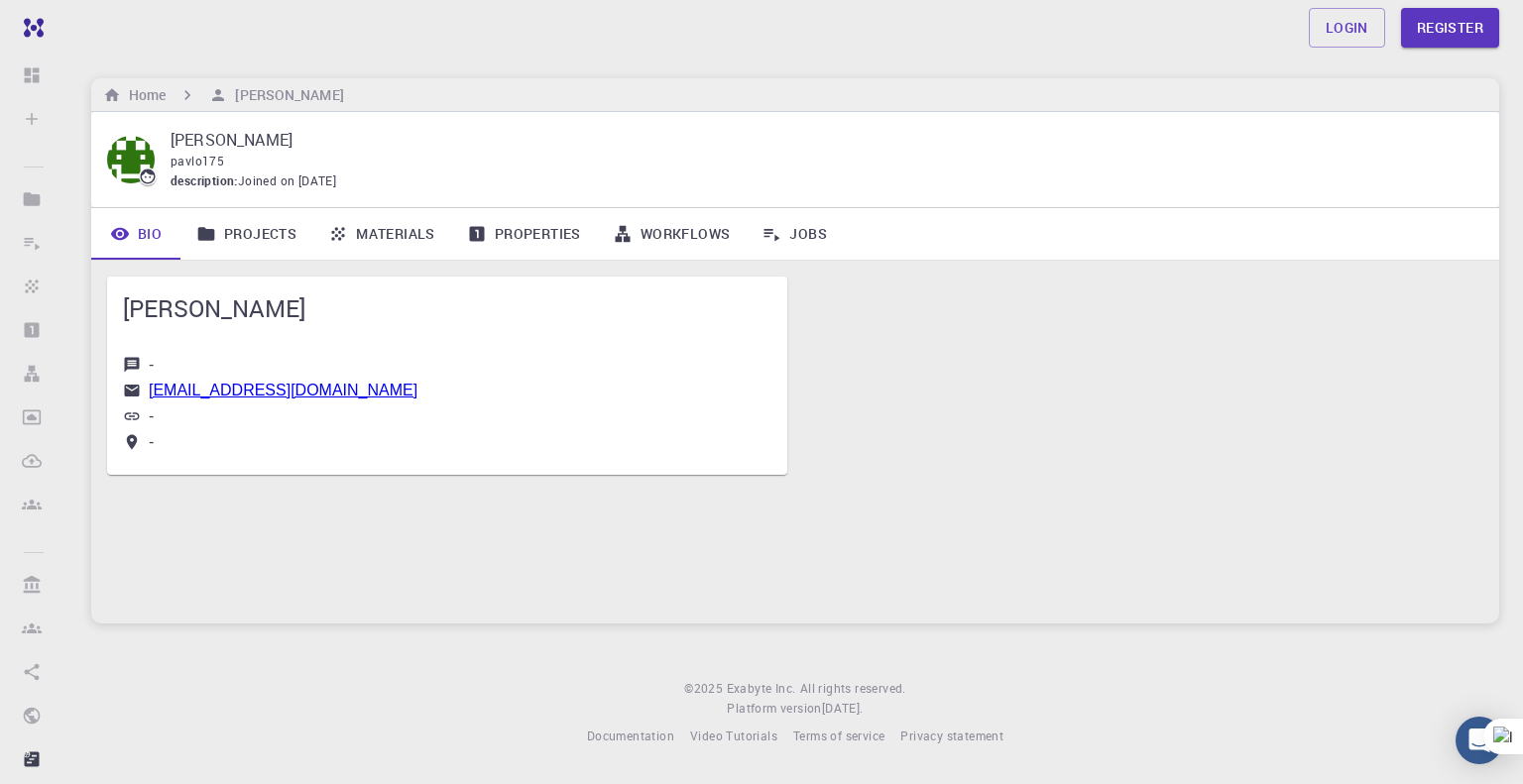 click on "Pavlo Prysyazhnyuk - [EMAIL_ADDRESS][DOMAIN_NAME] - -" at bounding box center (795, 442) 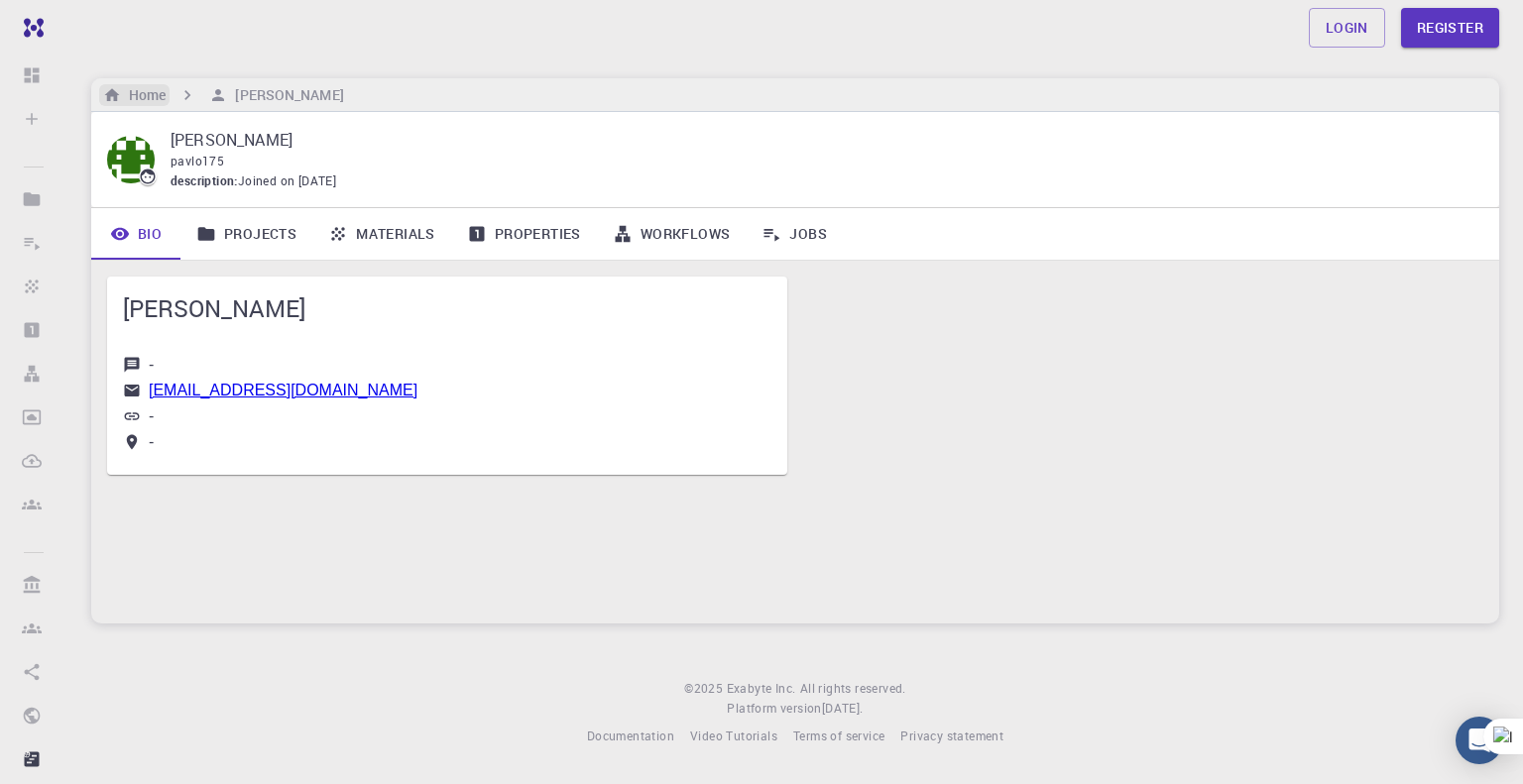 click on "Home" at bounding box center [143, 95] 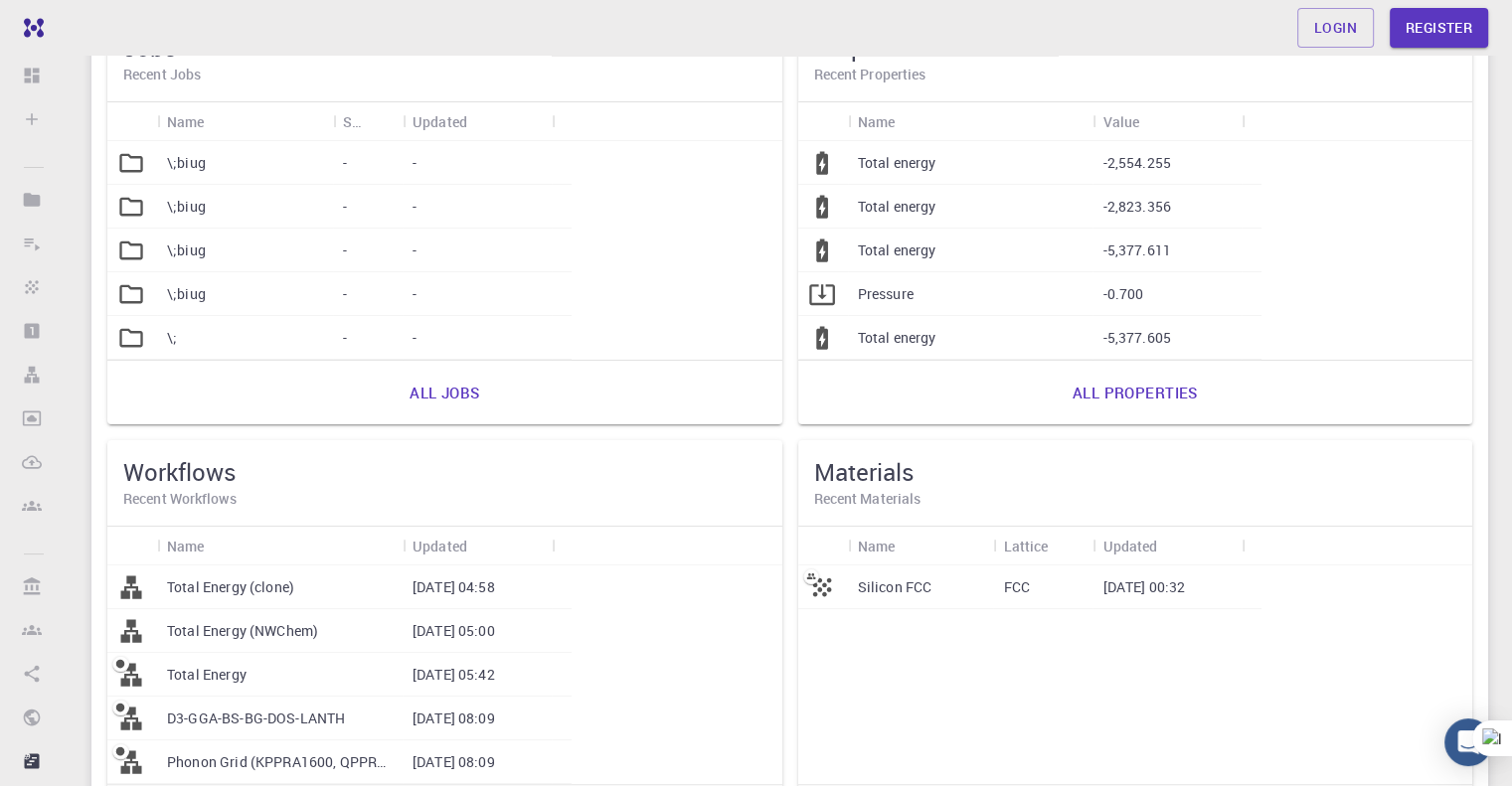 click on "All workflows" at bounding box center (444, 817) 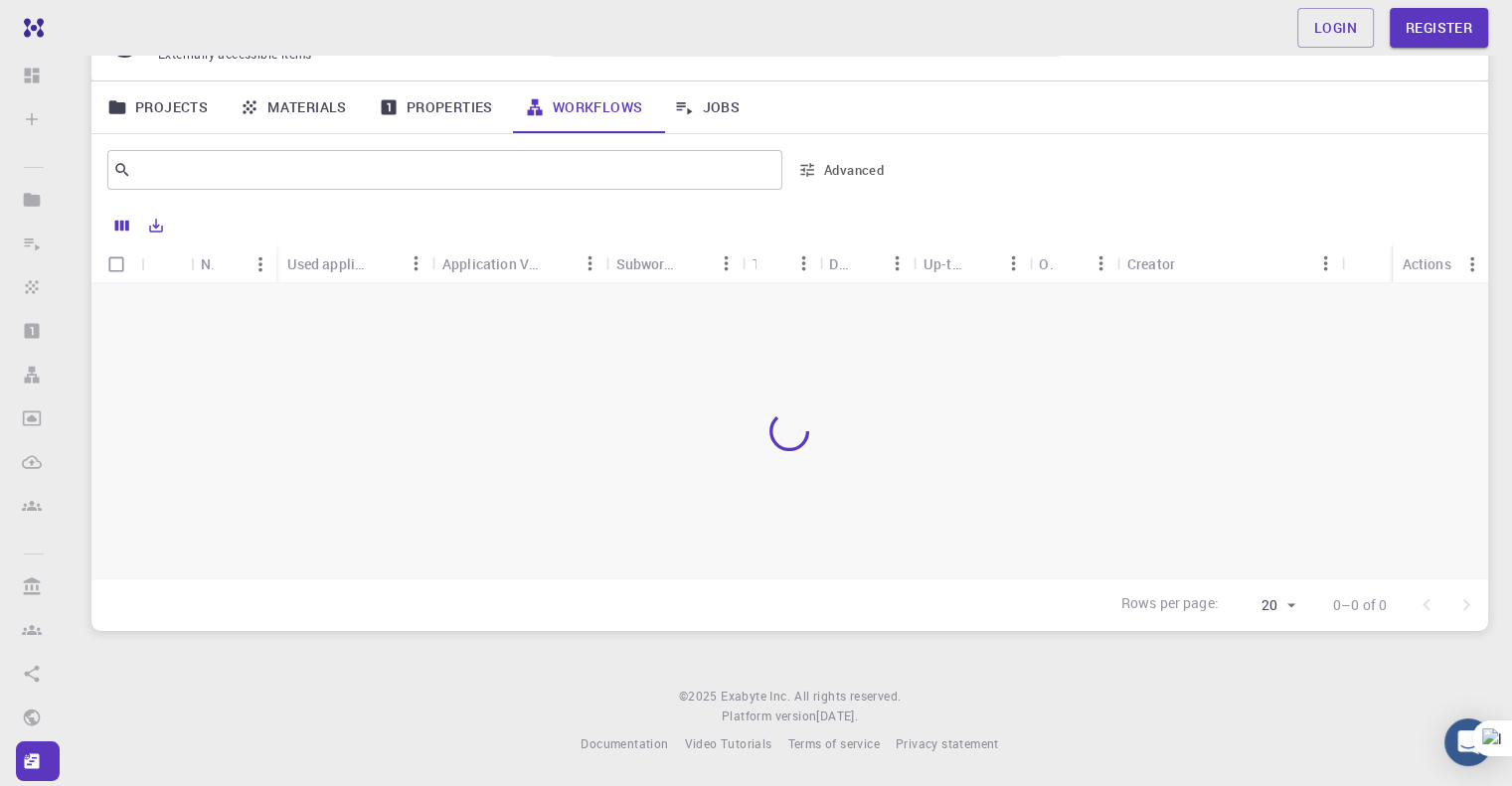 scroll, scrollTop: 109, scrollLeft: 0, axis: vertical 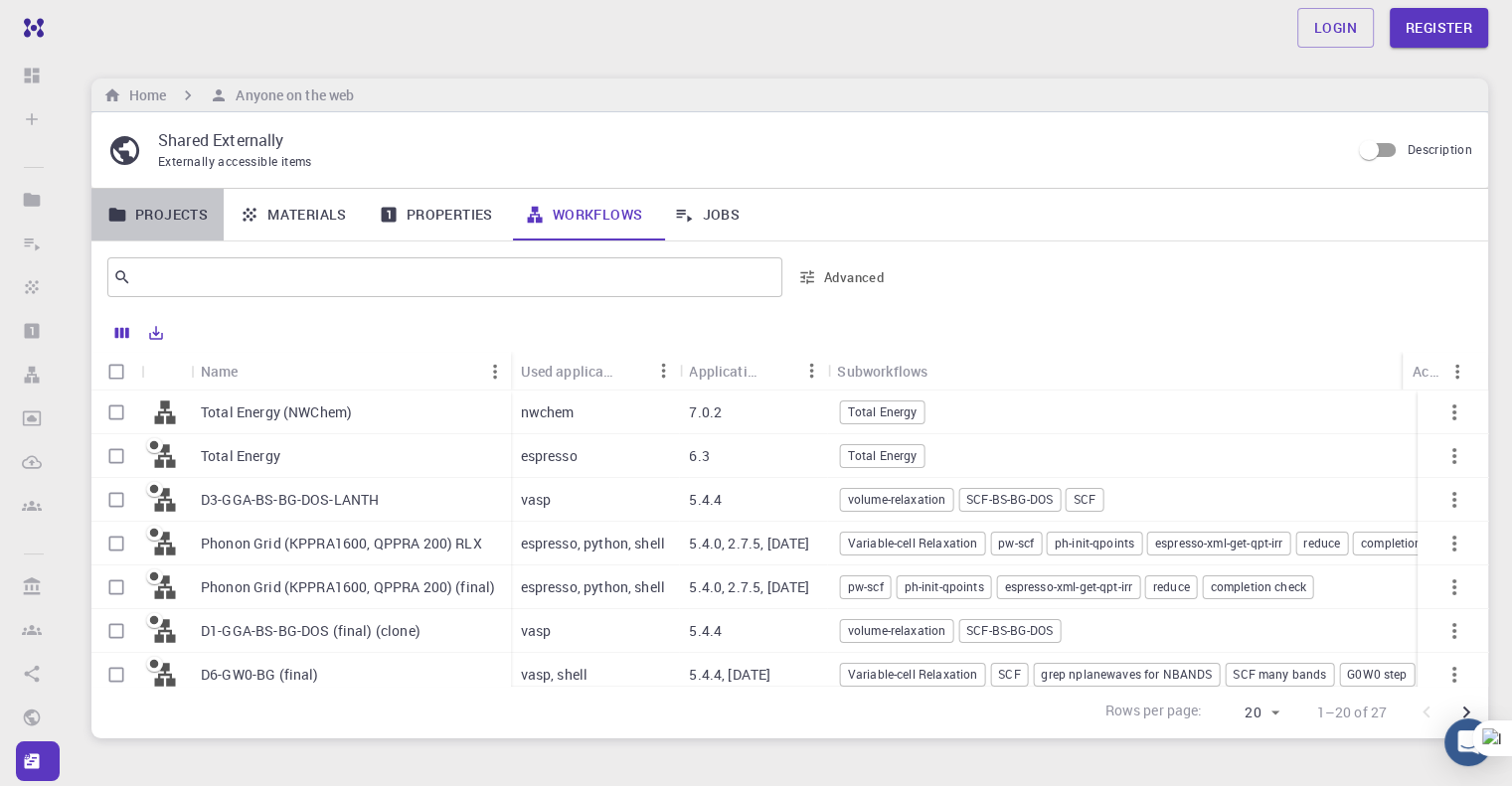 click on "Projects" at bounding box center [157, 215] 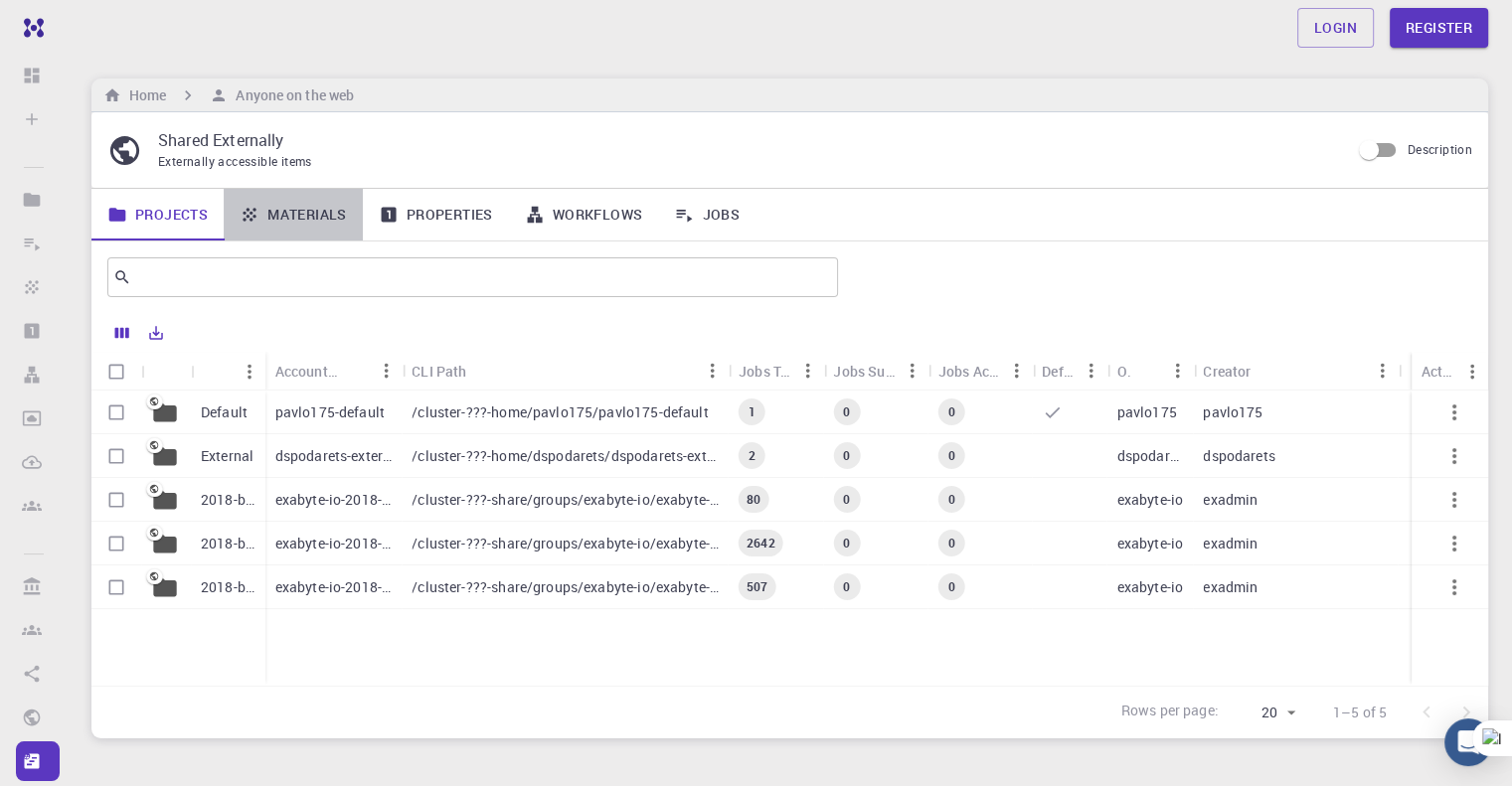 click on "Materials" at bounding box center [293, 215] 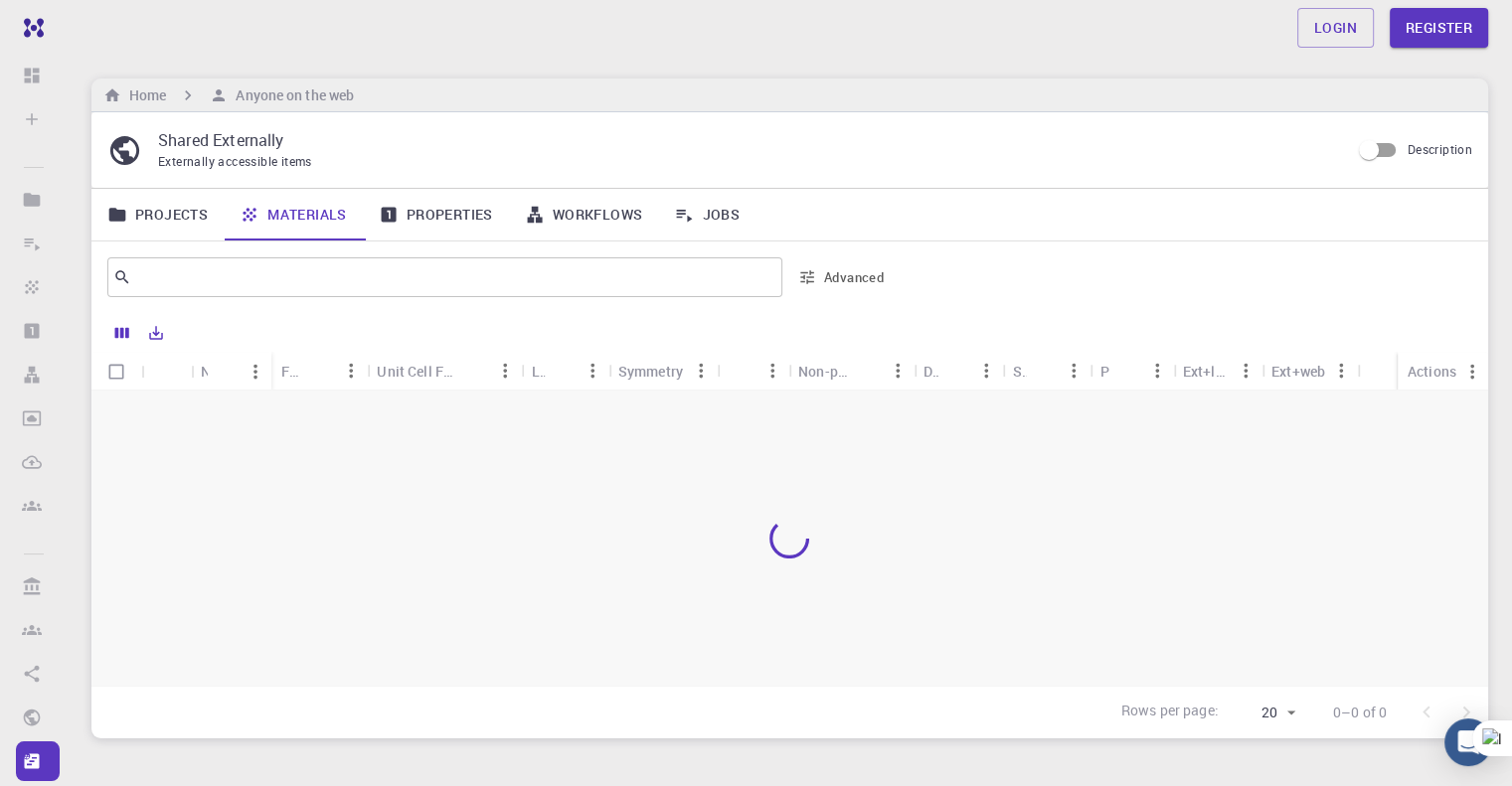 click on "Properties" at bounding box center [435, 215] 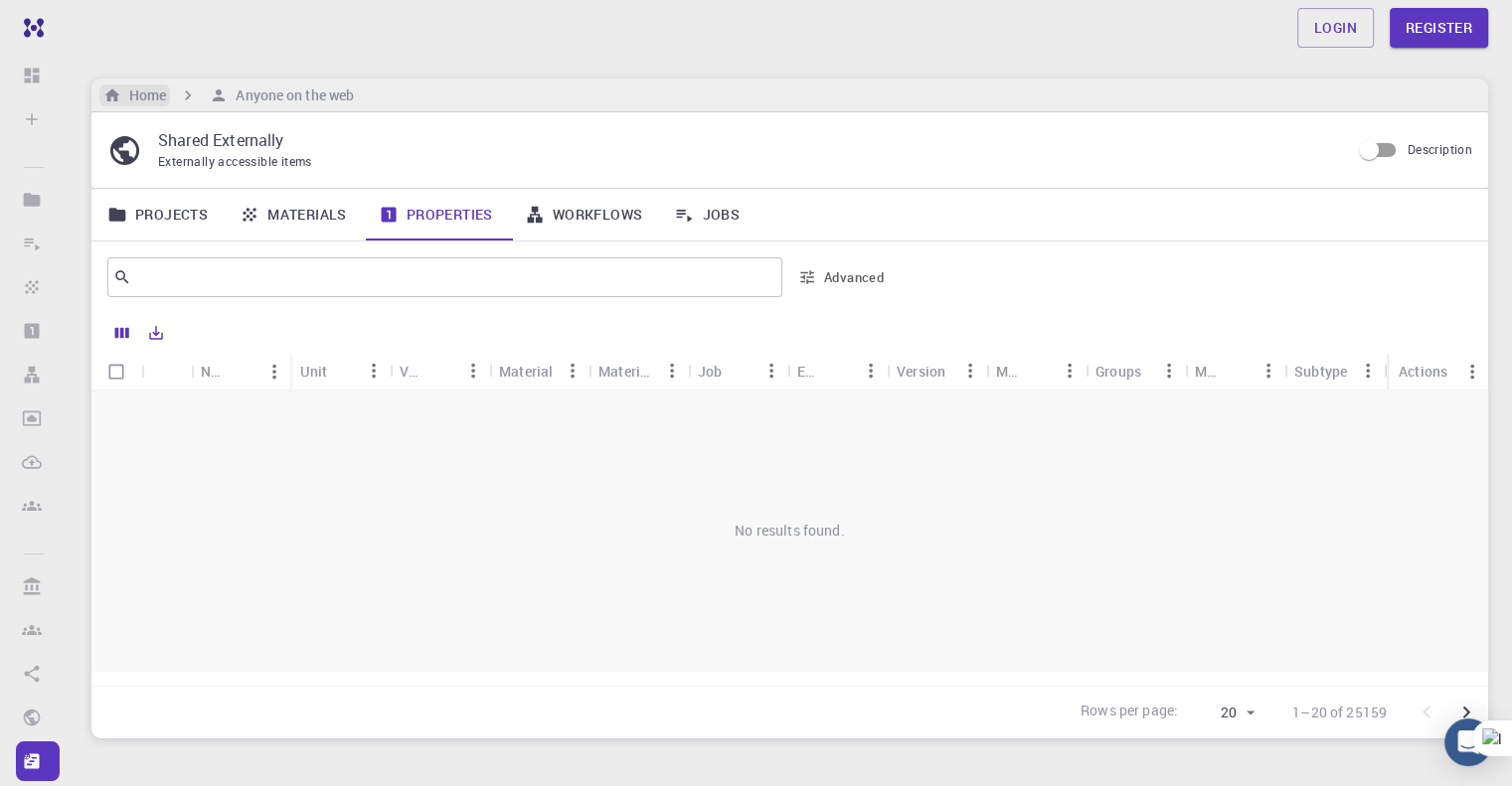 click on "Home" at bounding box center [143, 95] 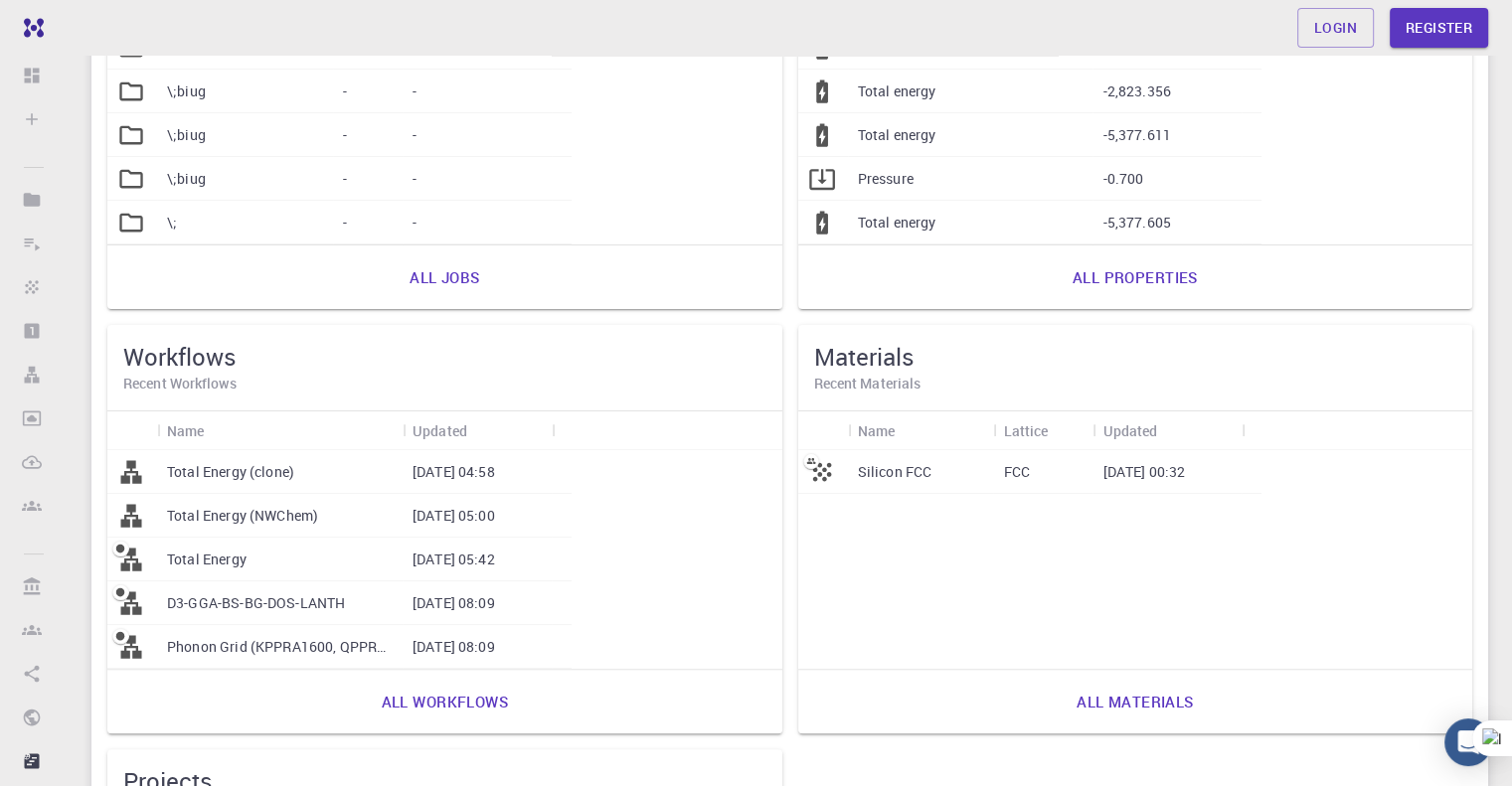 scroll, scrollTop: 330, scrollLeft: 0, axis: vertical 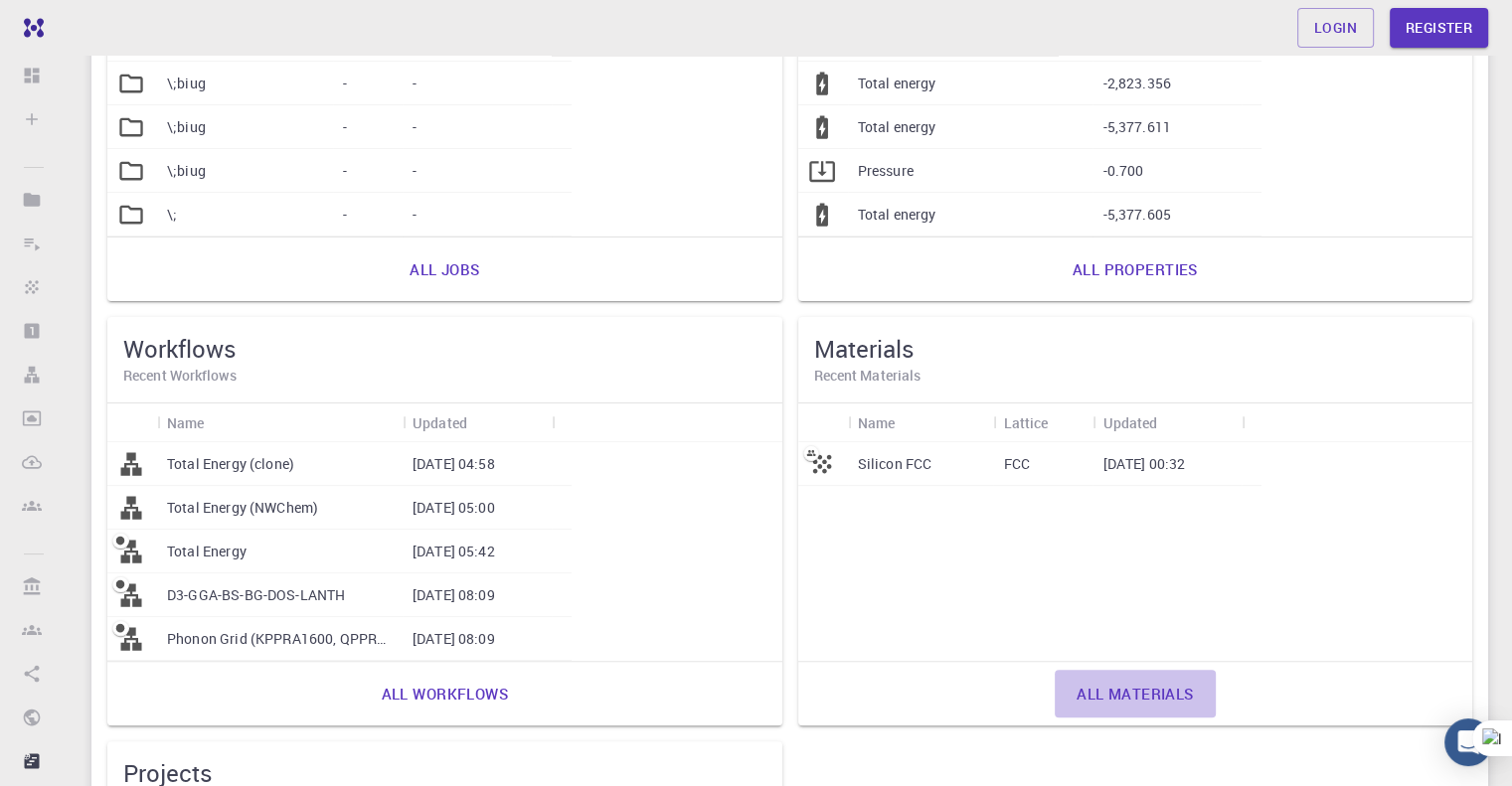 click on "All materials" at bounding box center (1135, 694) 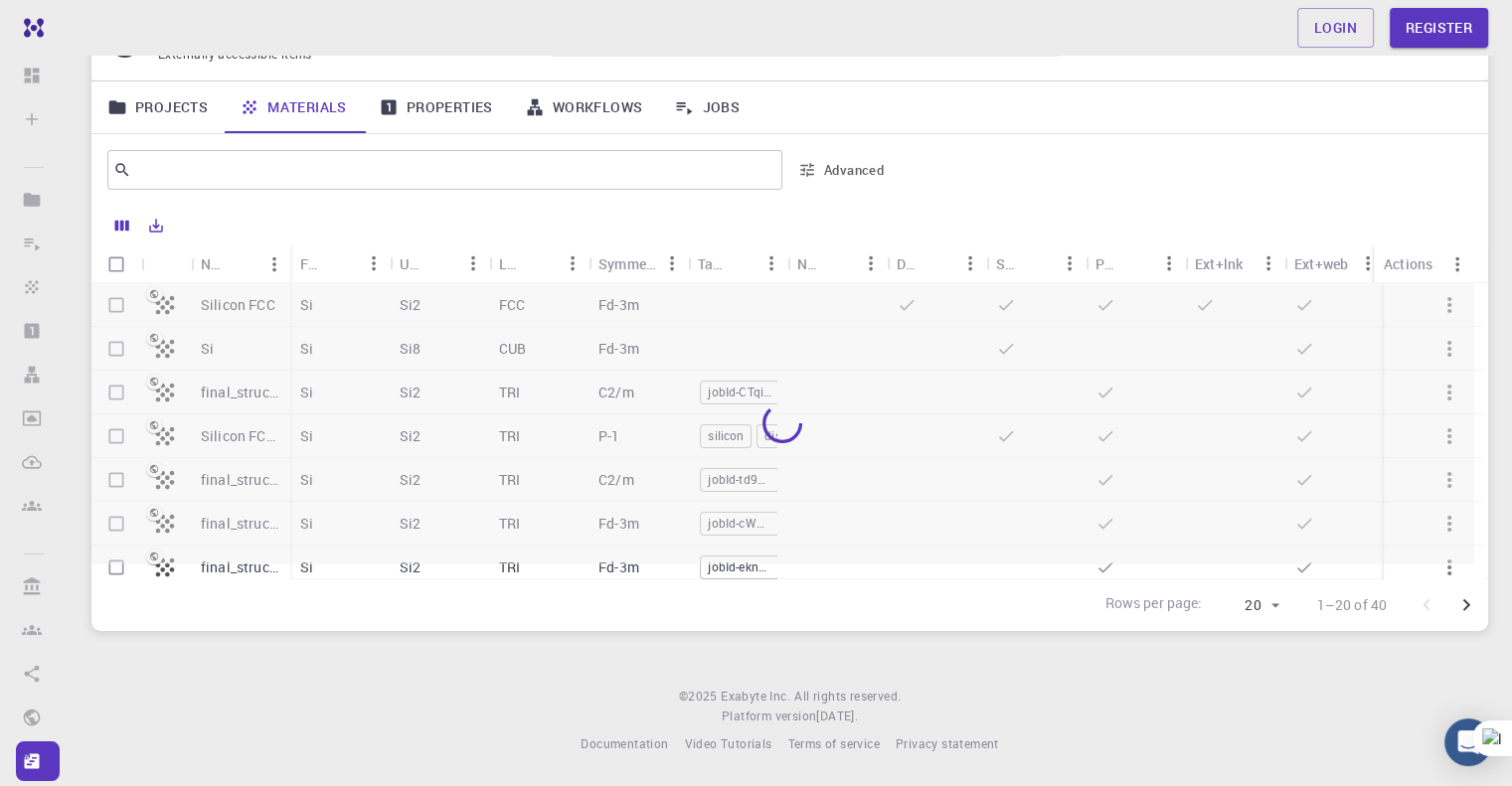 scroll, scrollTop: 109, scrollLeft: 0, axis: vertical 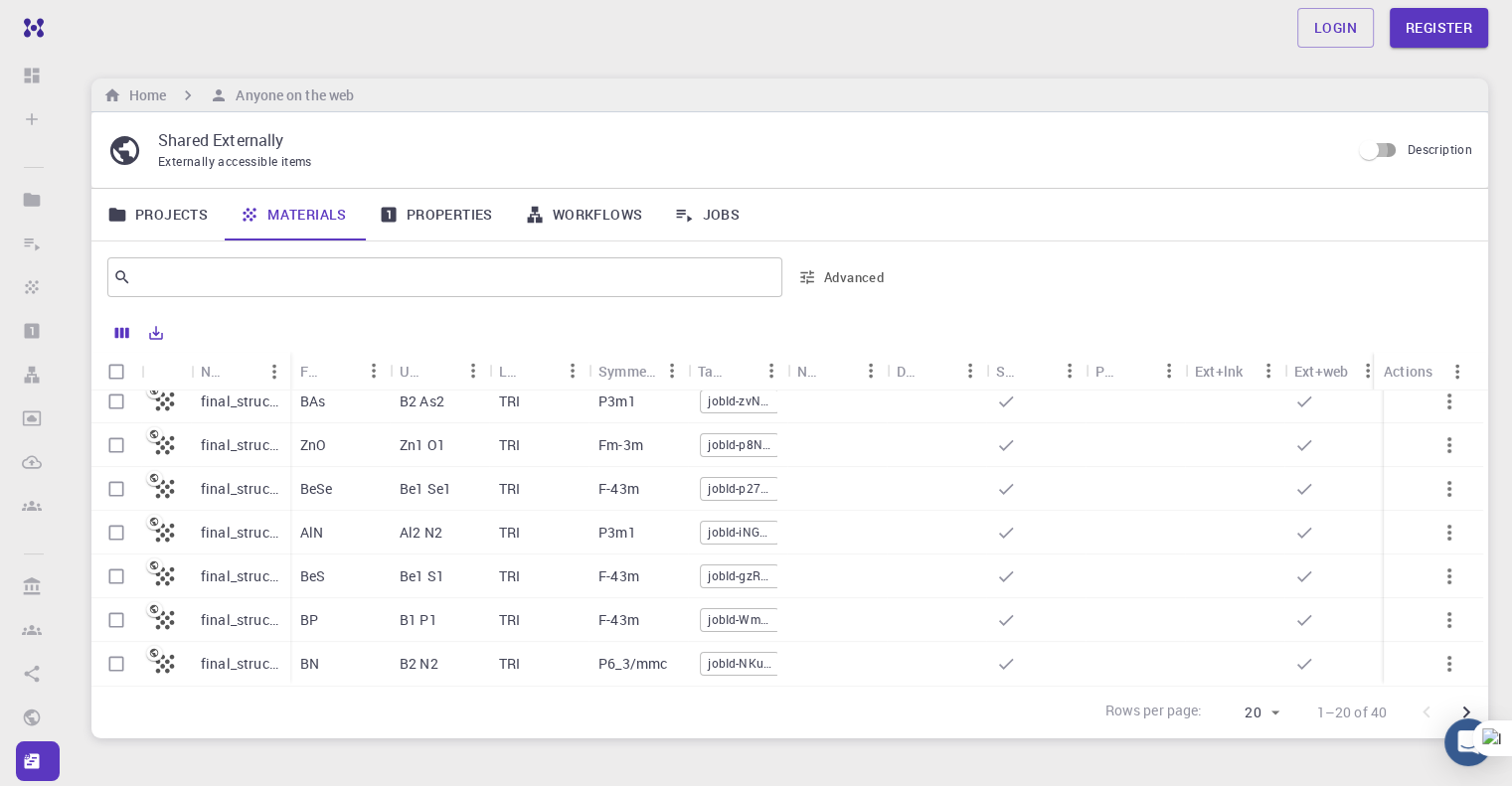 click on "Description" at bounding box center (1369, 150) 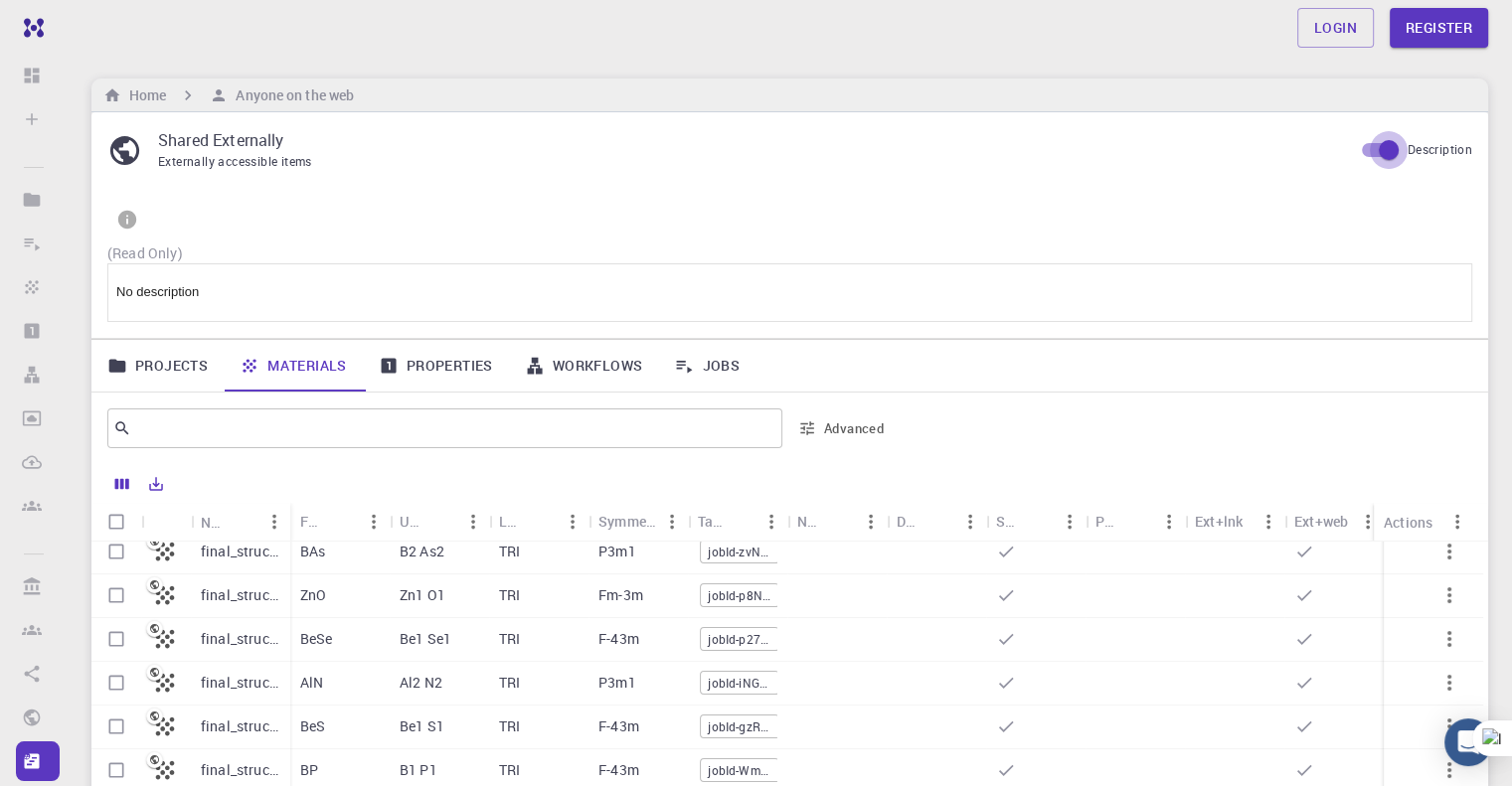 drag, startPoint x: 1364, startPoint y: 147, endPoint x: 1385, endPoint y: 145, distance: 21.095023 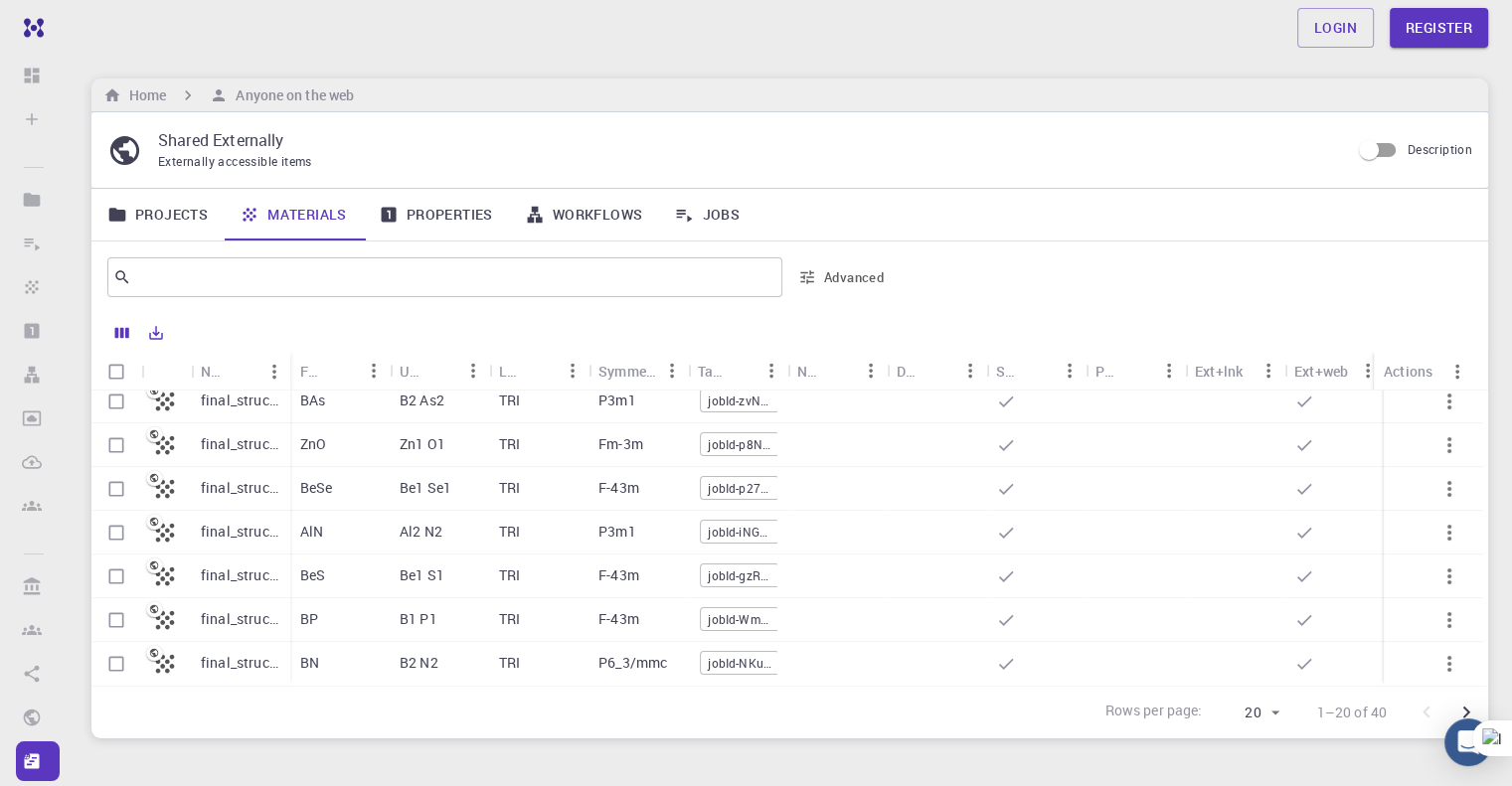 scroll, scrollTop: 109, scrollLeft: 0, axis: vertical 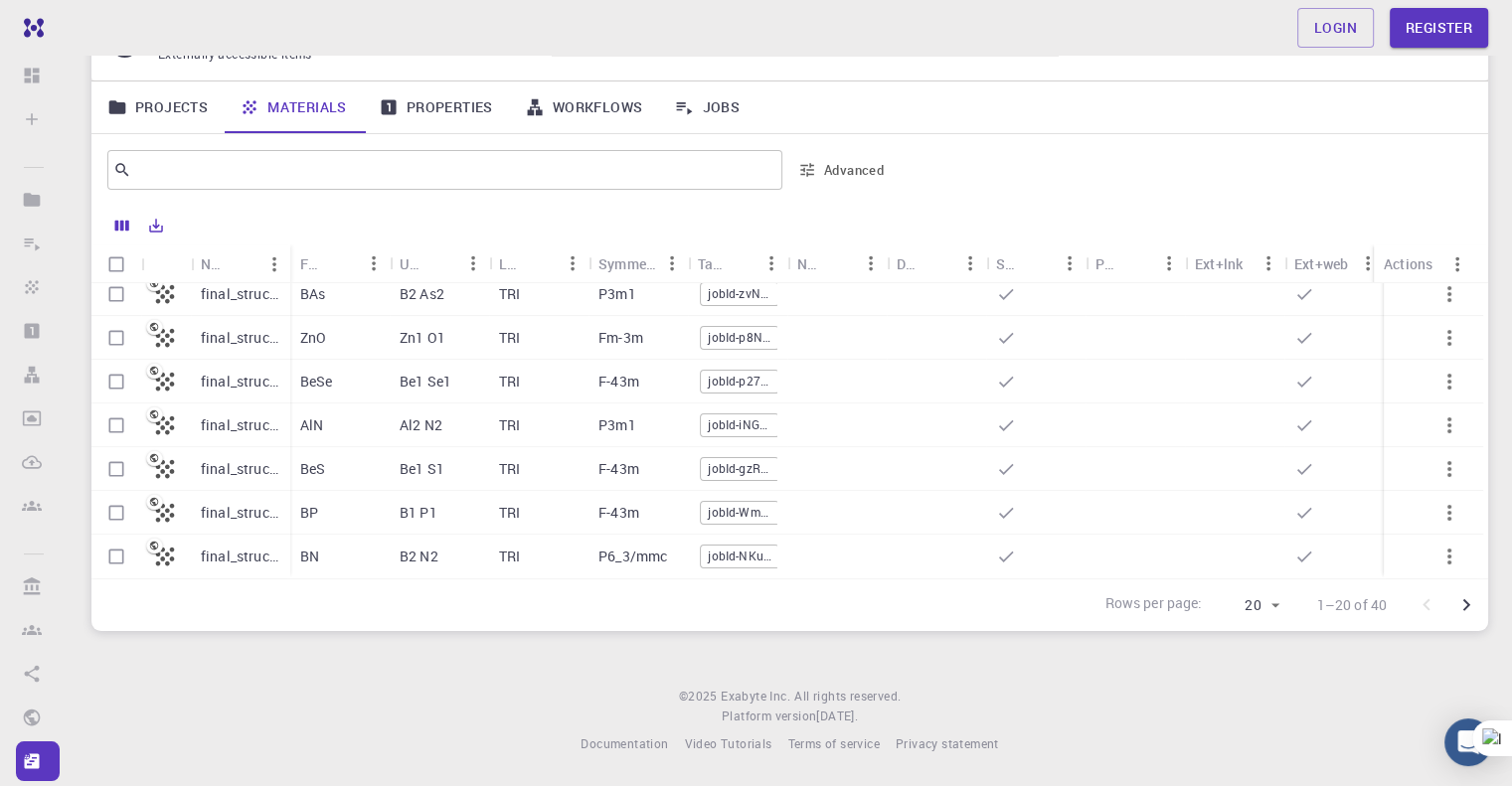 click 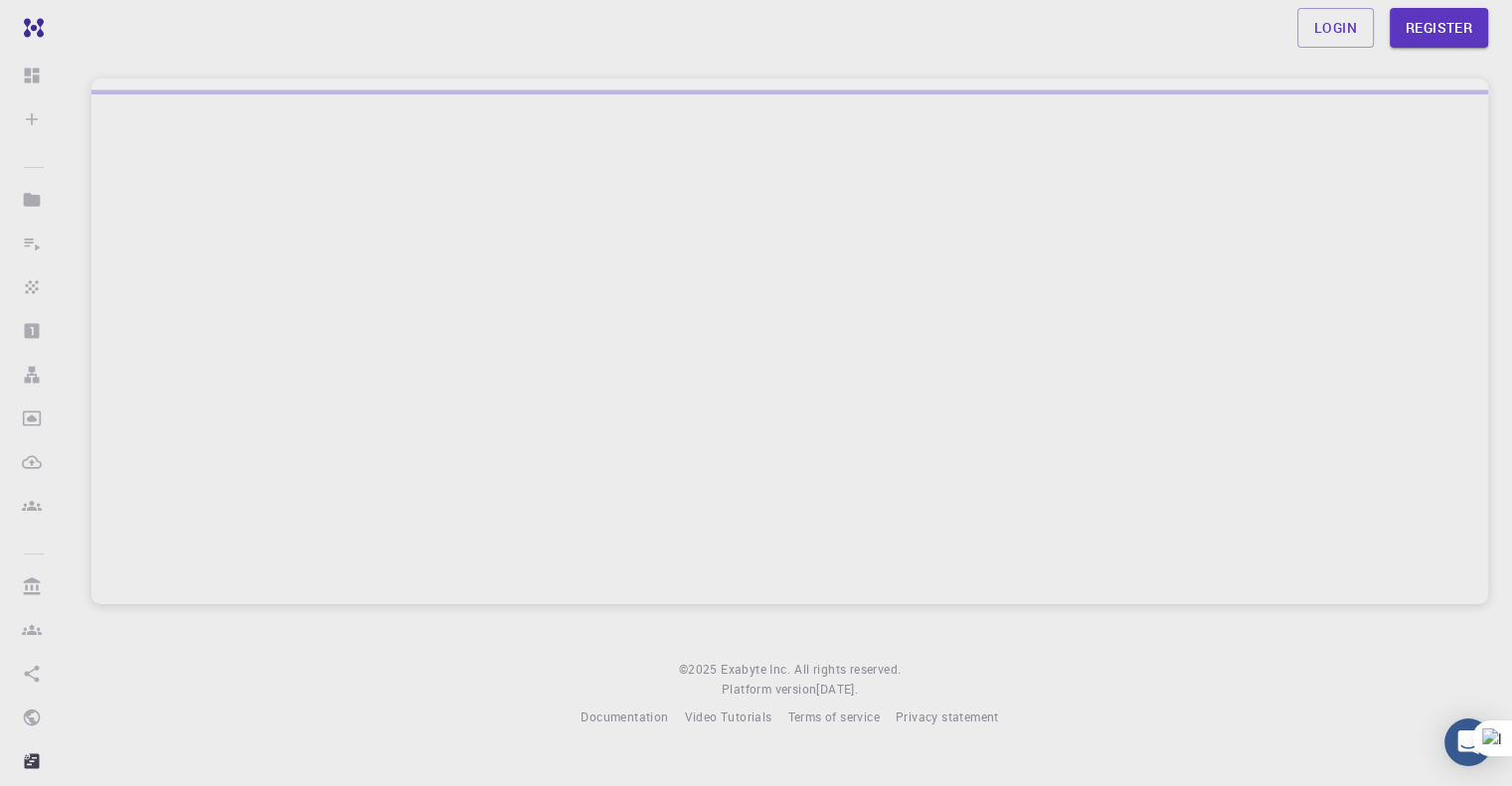 scroll, scrollTop: 0, scrollLeft: 0, axis: both 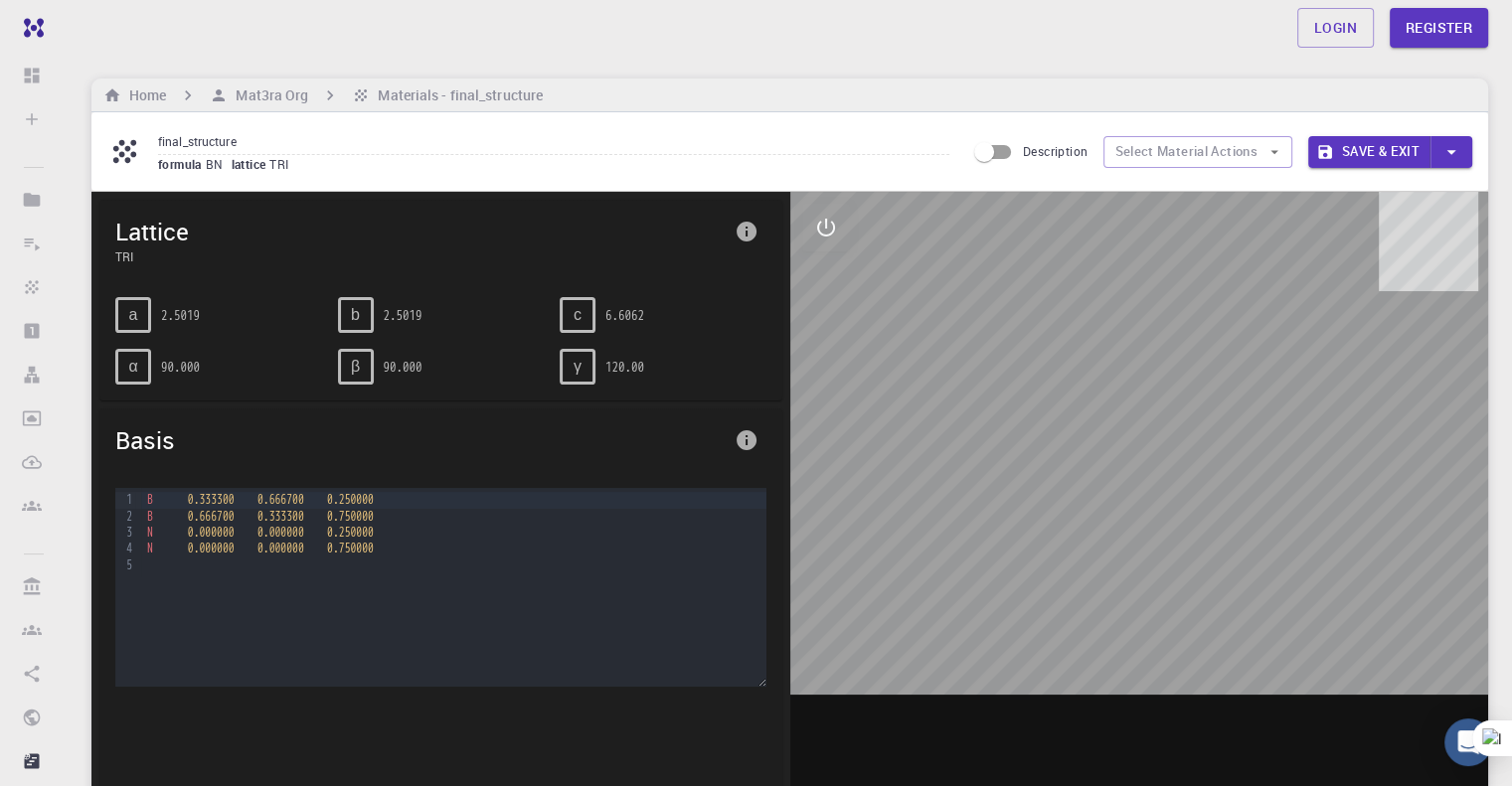 drag, startPoint x: 1254, startPoint y: 388, endPoint x: 1067, endPoint y: 438, distance: 193.56911 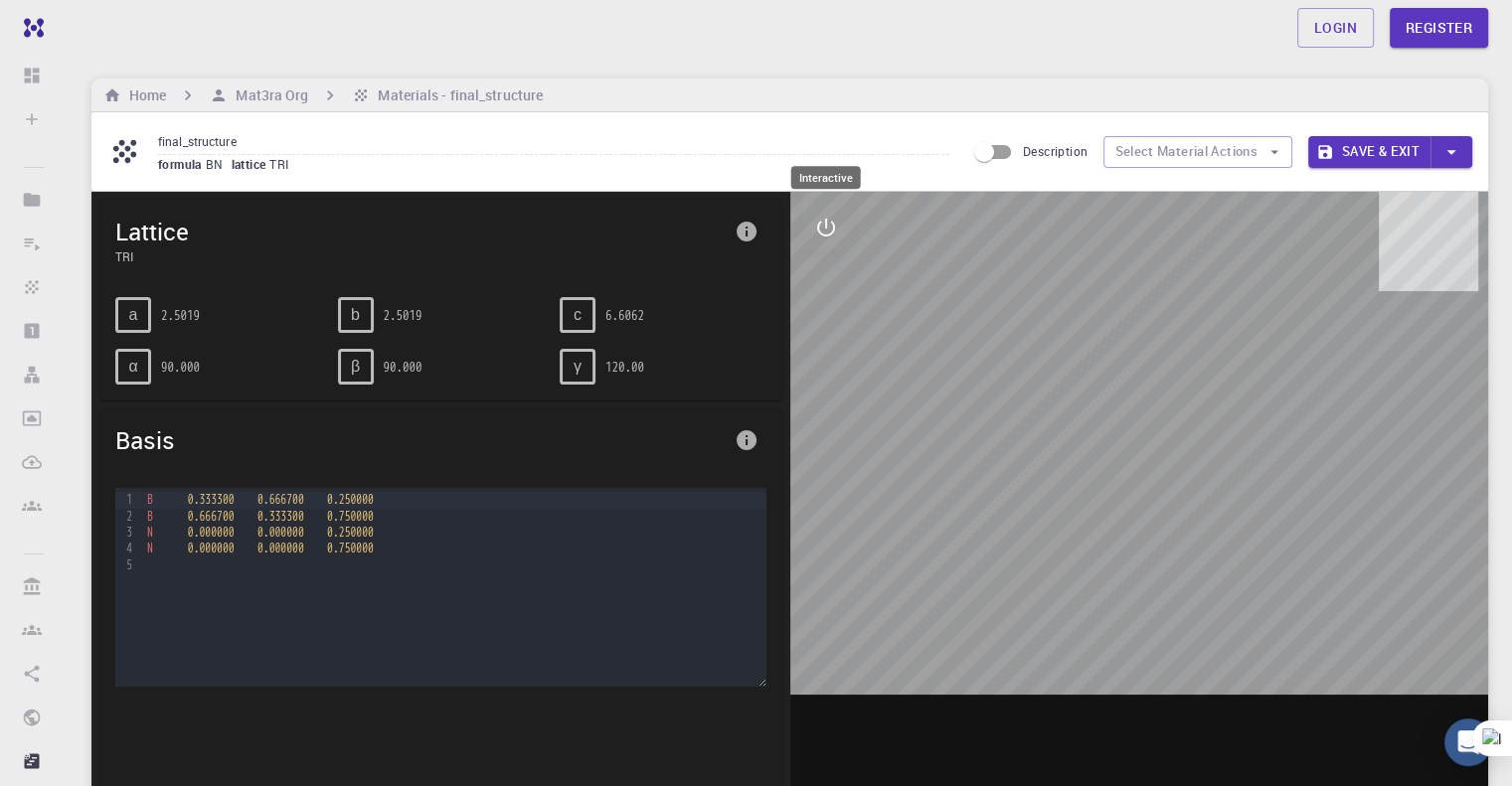 click 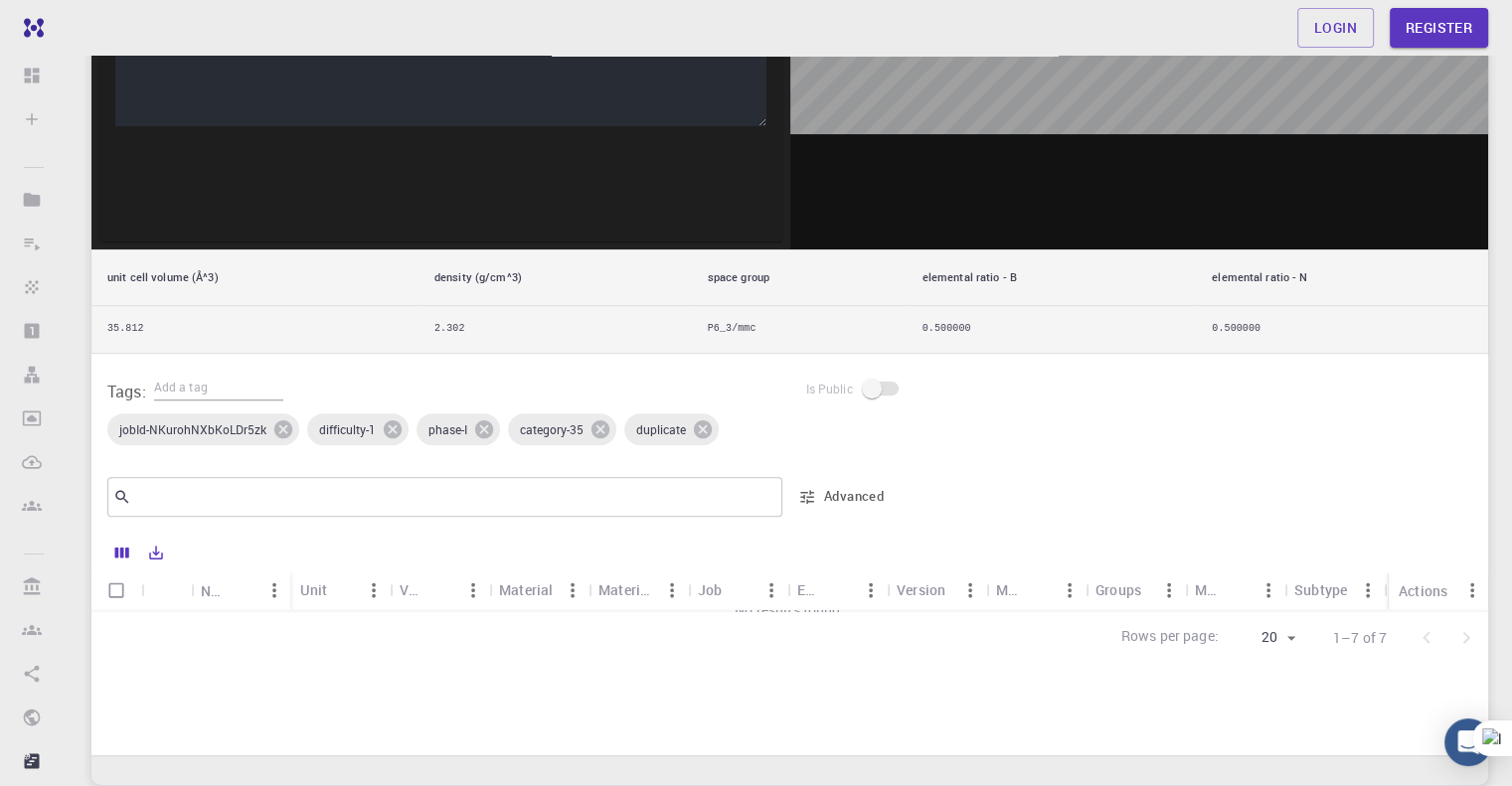 scroll, scrollTop: 713, scrollLeft: 0, axis: vertical 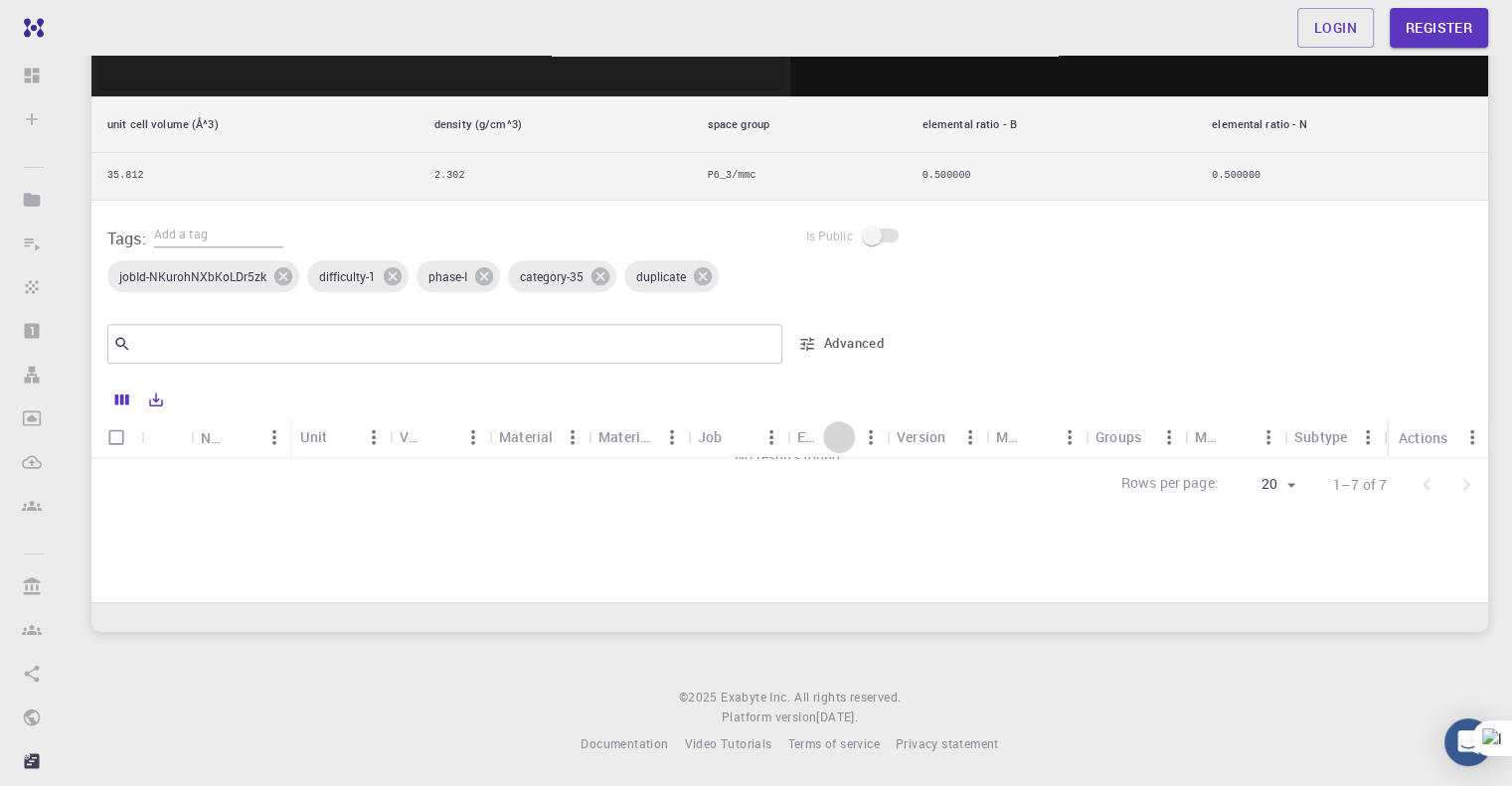 click at bounding box center (839, 437) 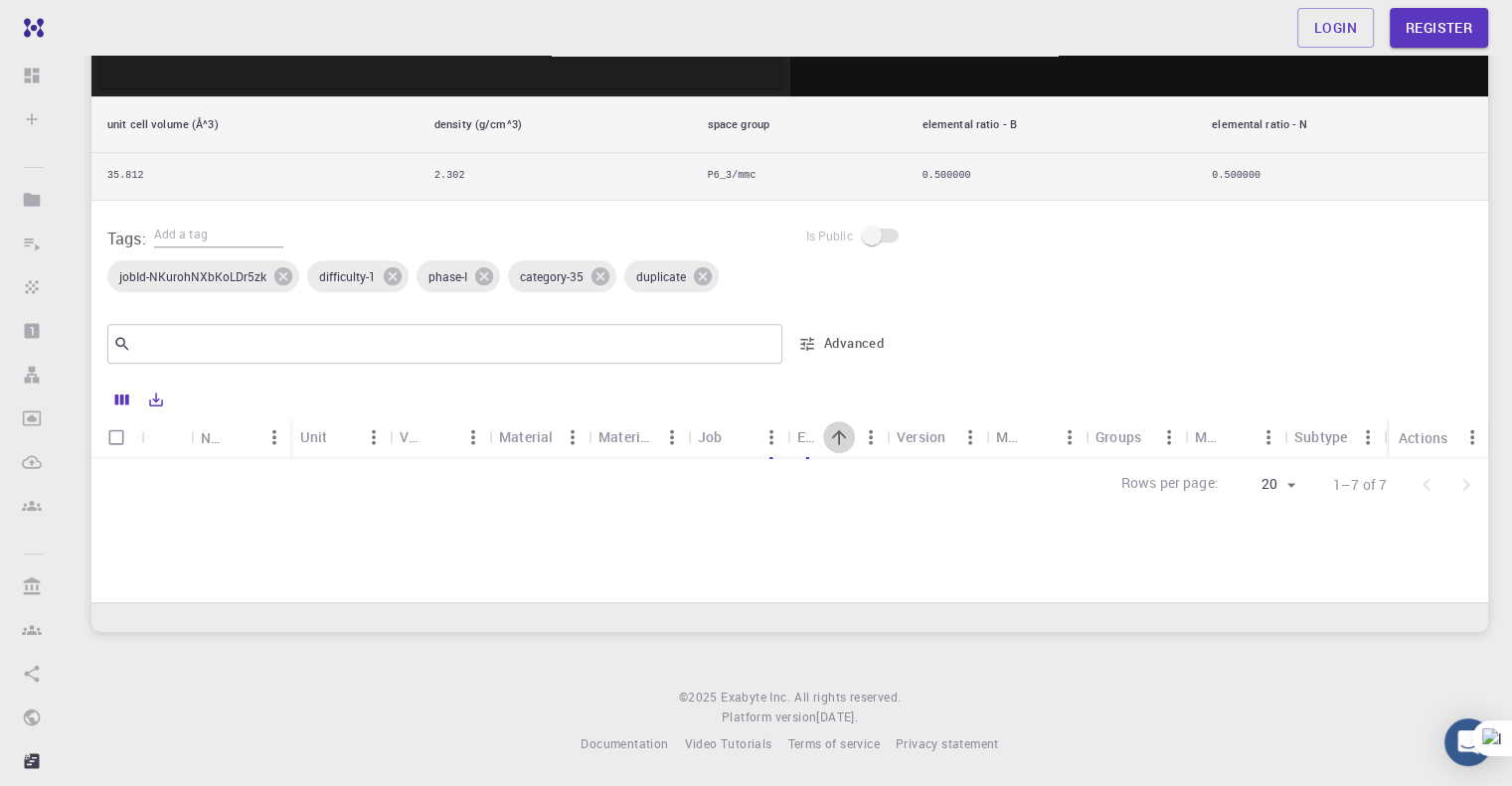 click 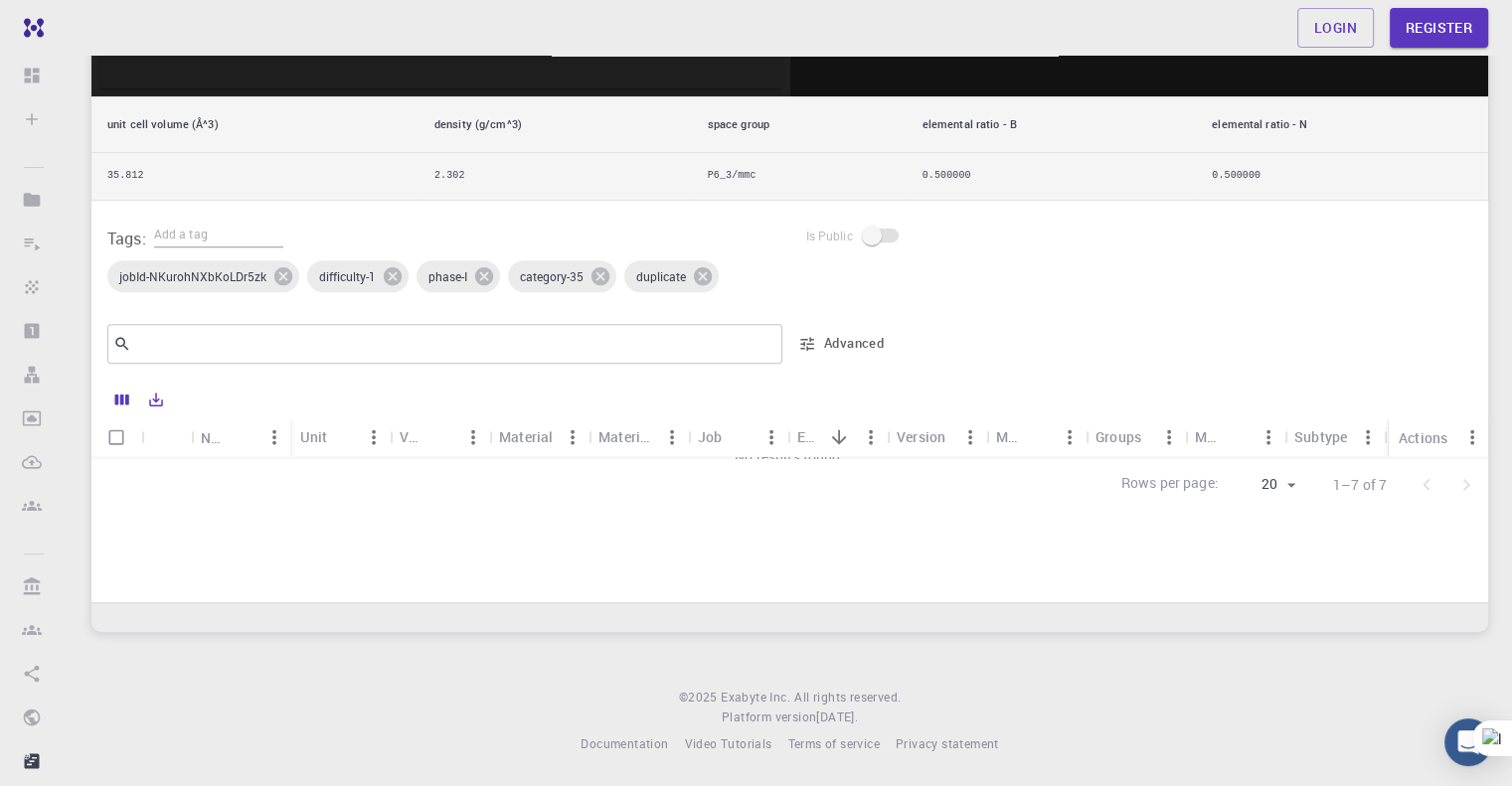 scroll, scrollTop: 527, scrollLeft: 0, axis: vertical 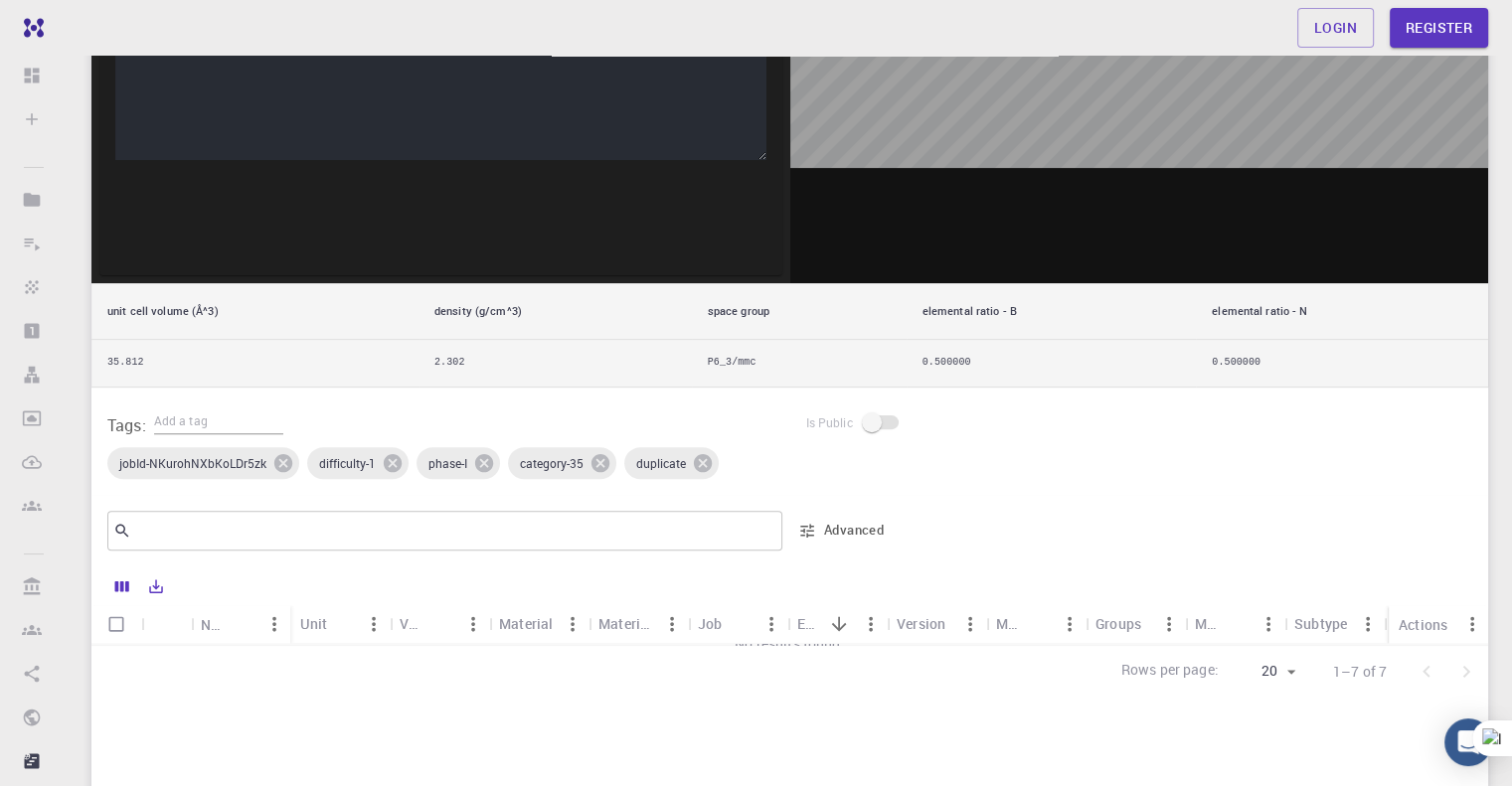 click on "difficulty-1" at bounding box center [347, 463] 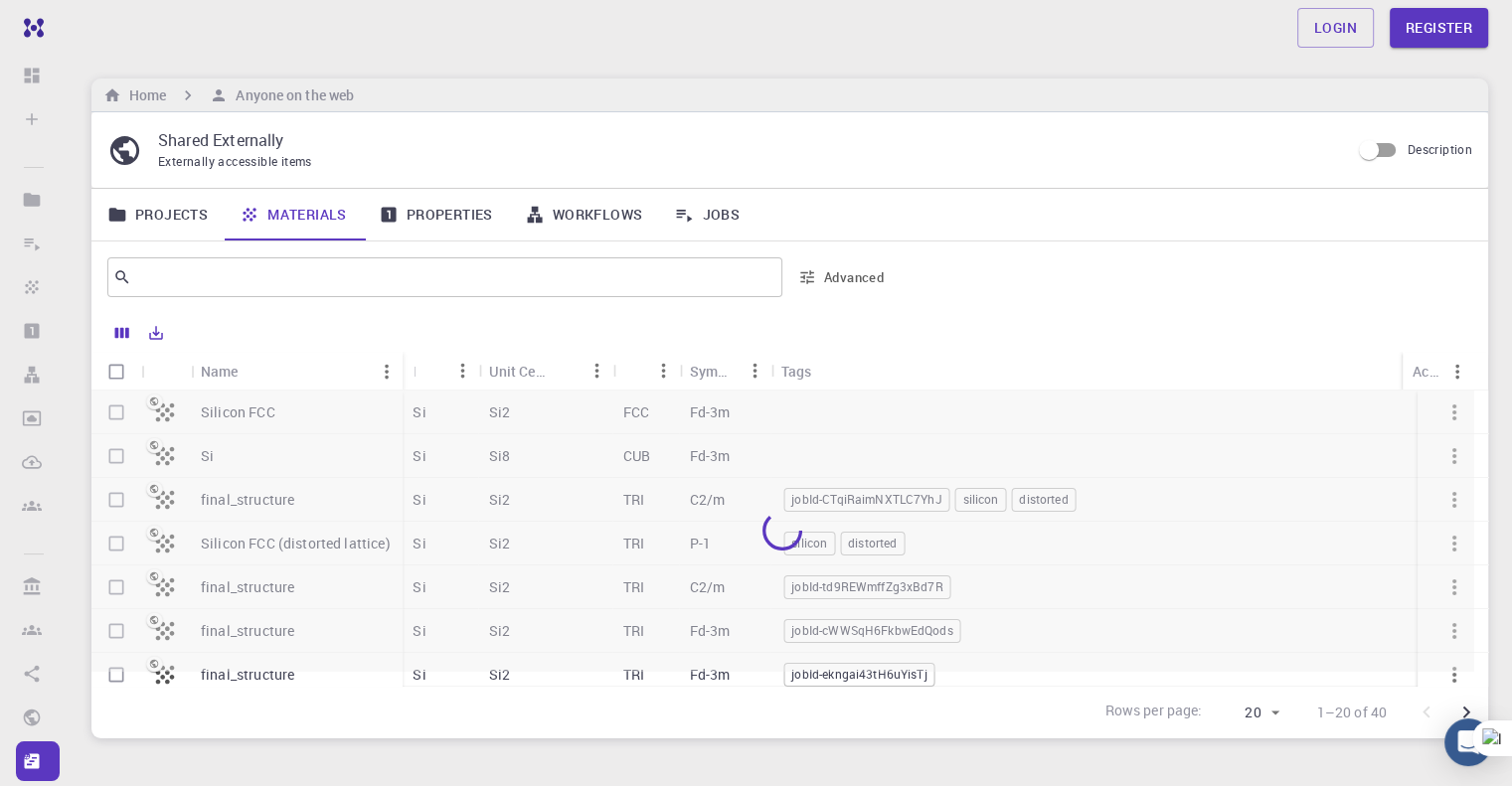 scroll, scrollTop: 109, scrollLeft: 0, axis: vertical 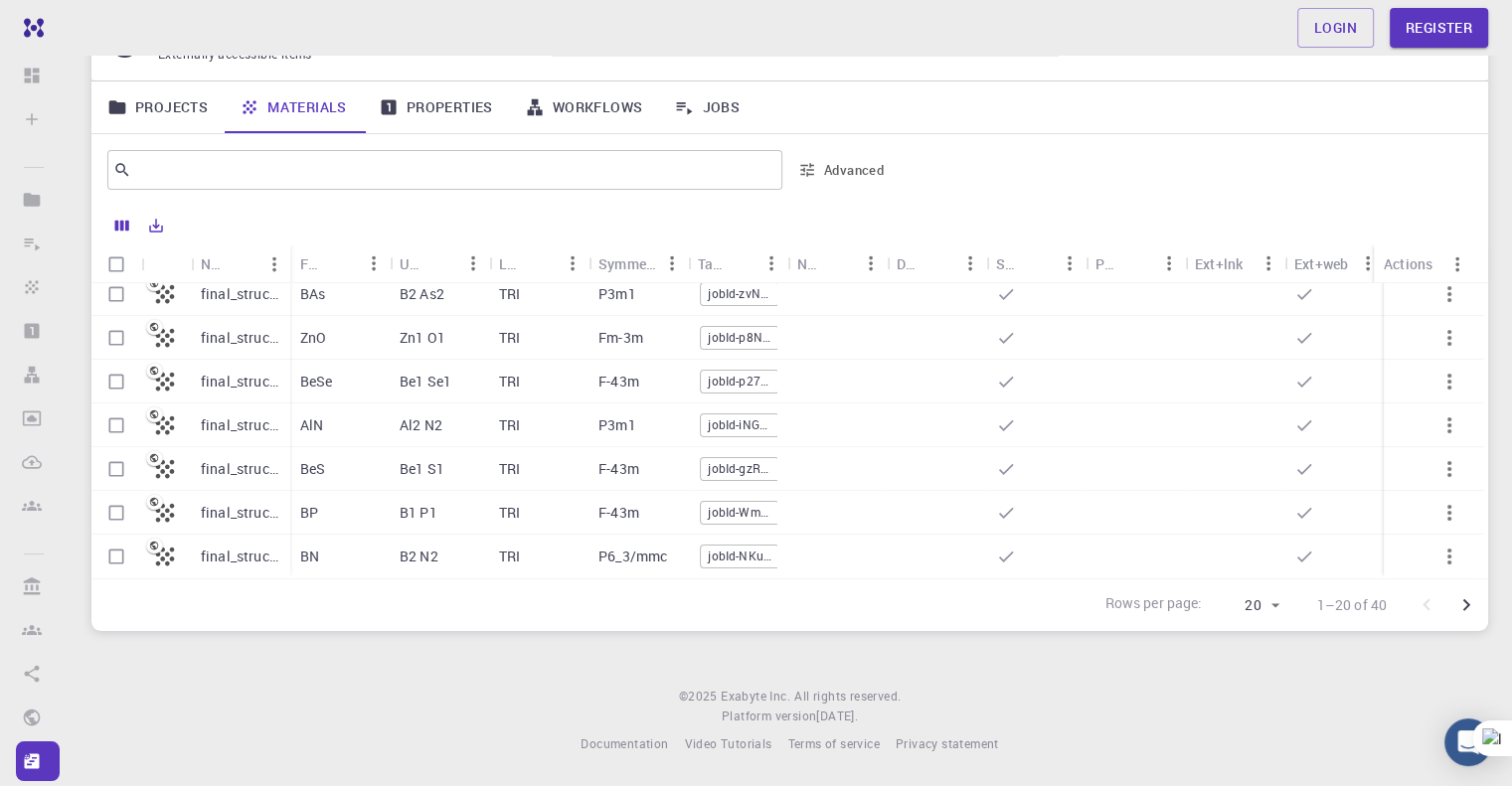 click on "ZnO" at bounding box center [340, 338] 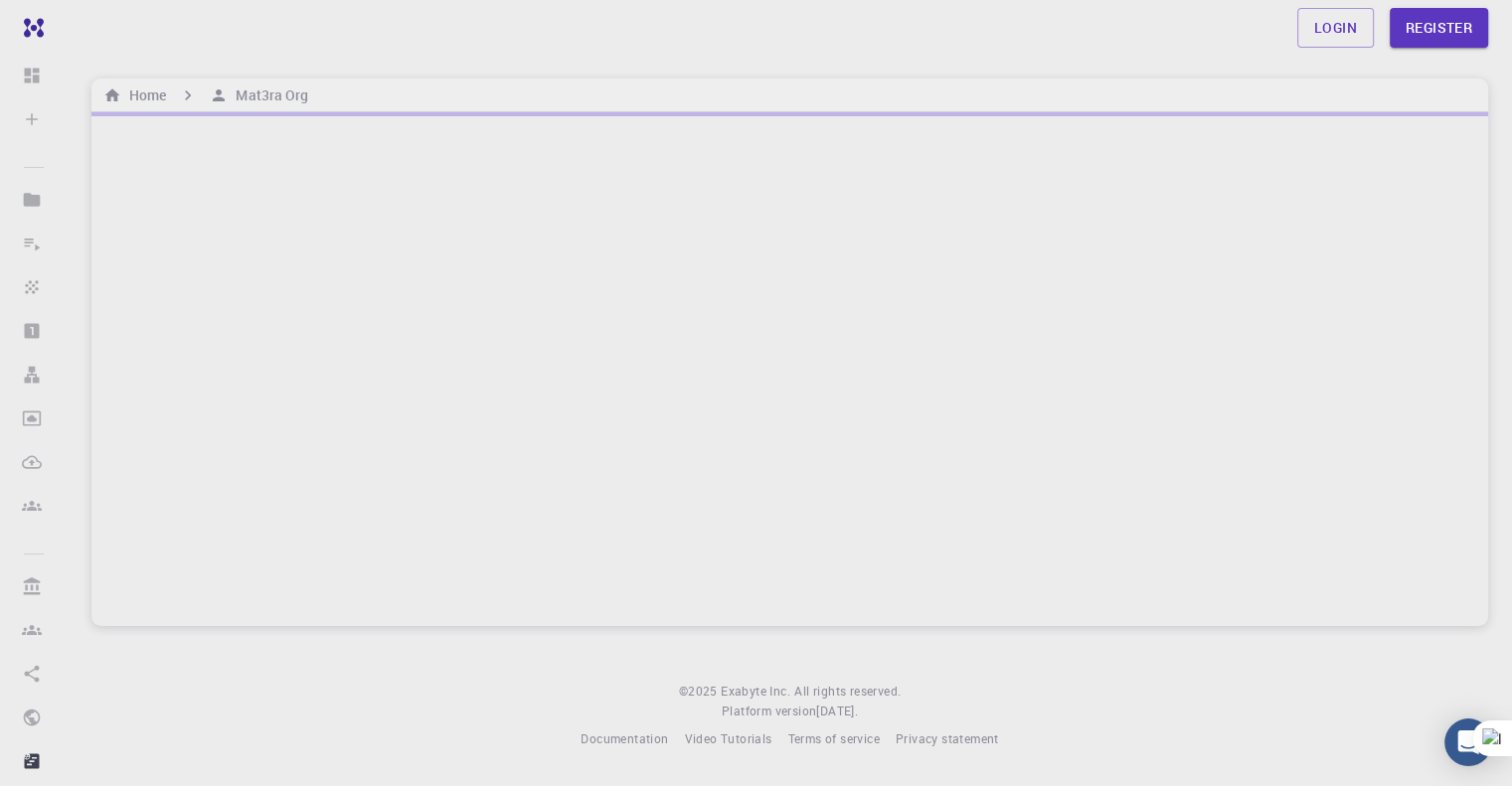 scroll, scrollTop: 0, scrollLeft: 0, axis: both 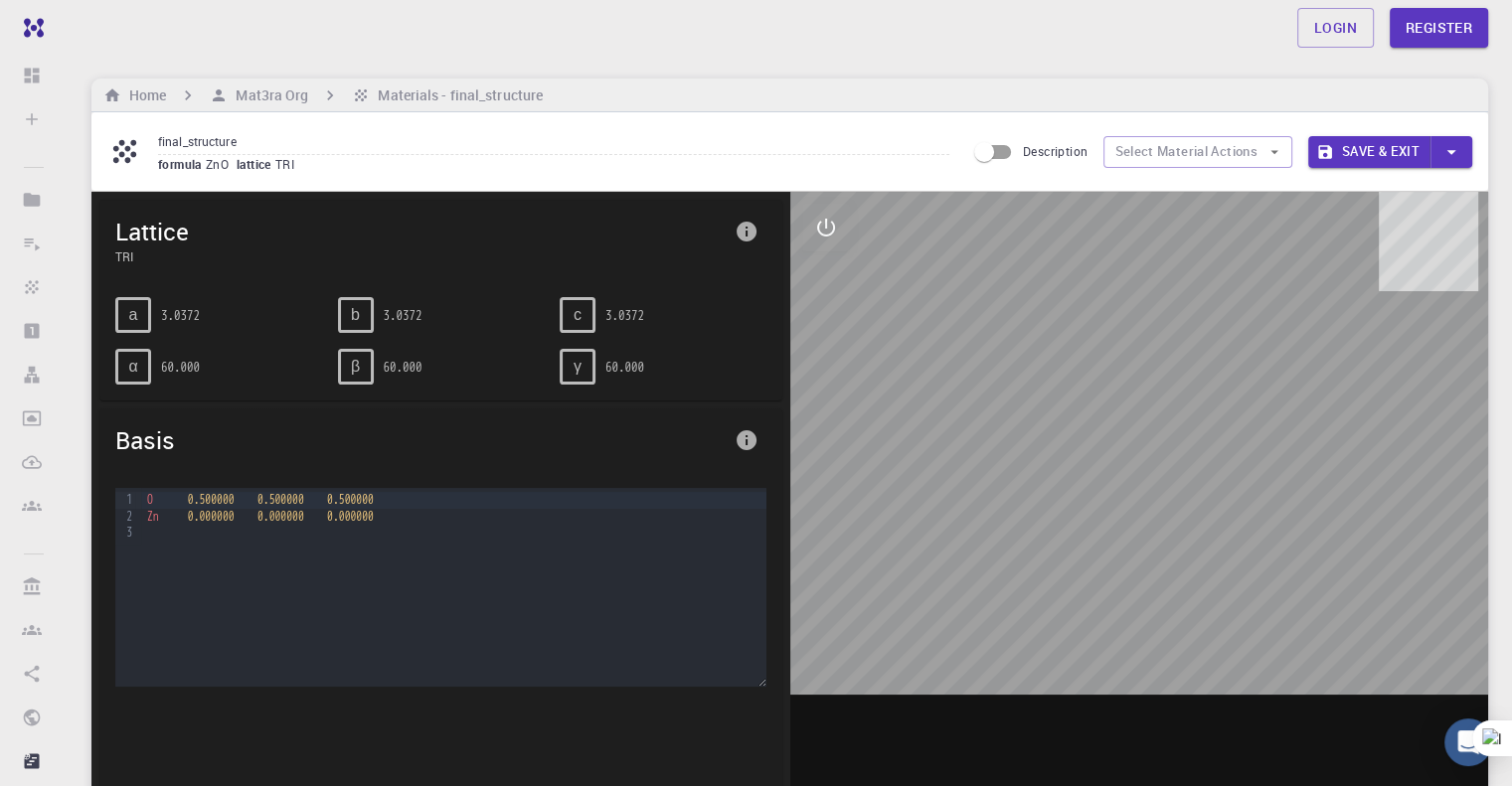 drag, startPoint x: 1119, startPoint y: 434, endPoint x: 1185, endPoint y: 311, distance: 139.58868 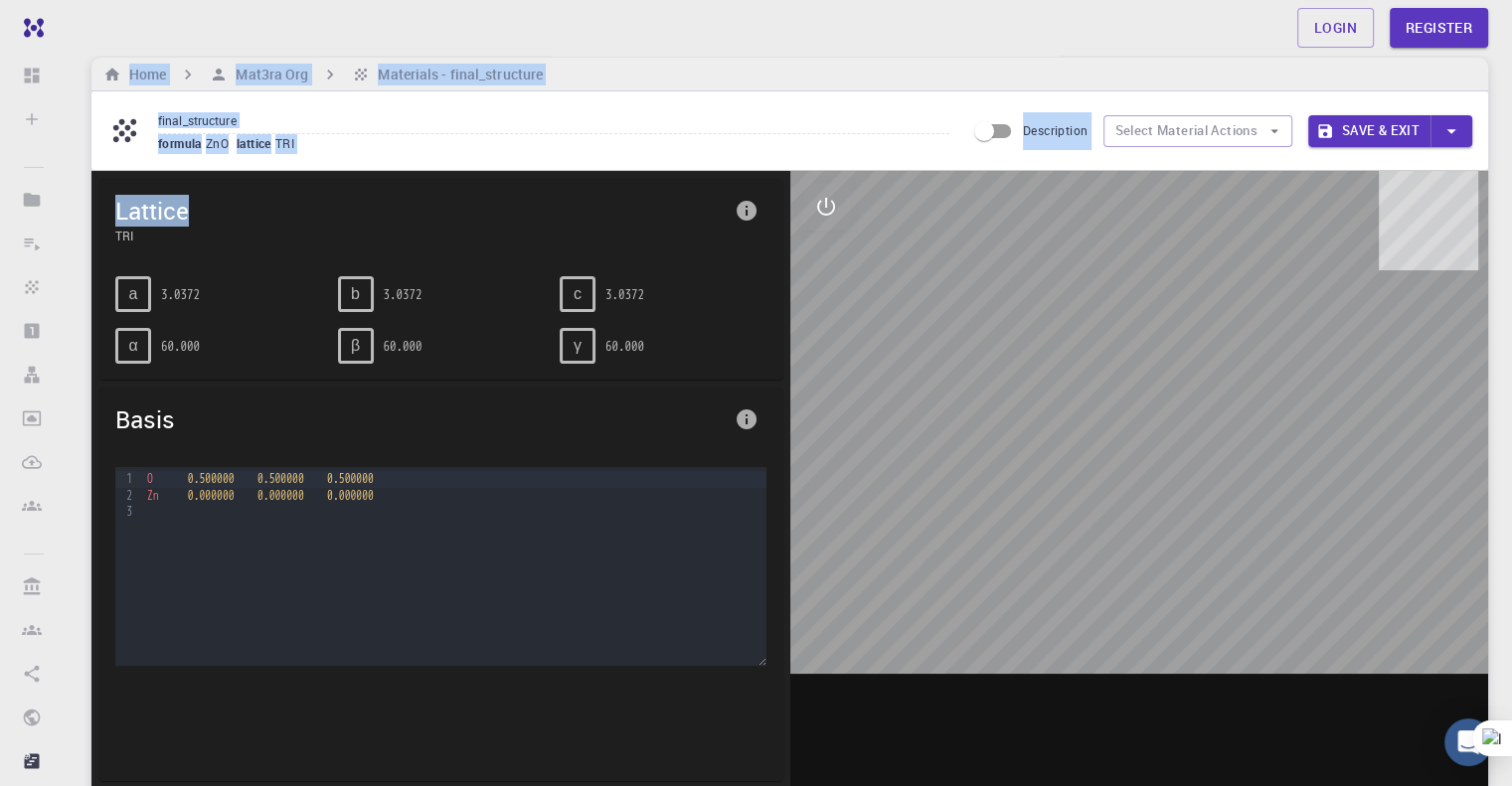 scroll, scrollTop: 0, scrollLeft: 0, axis: both 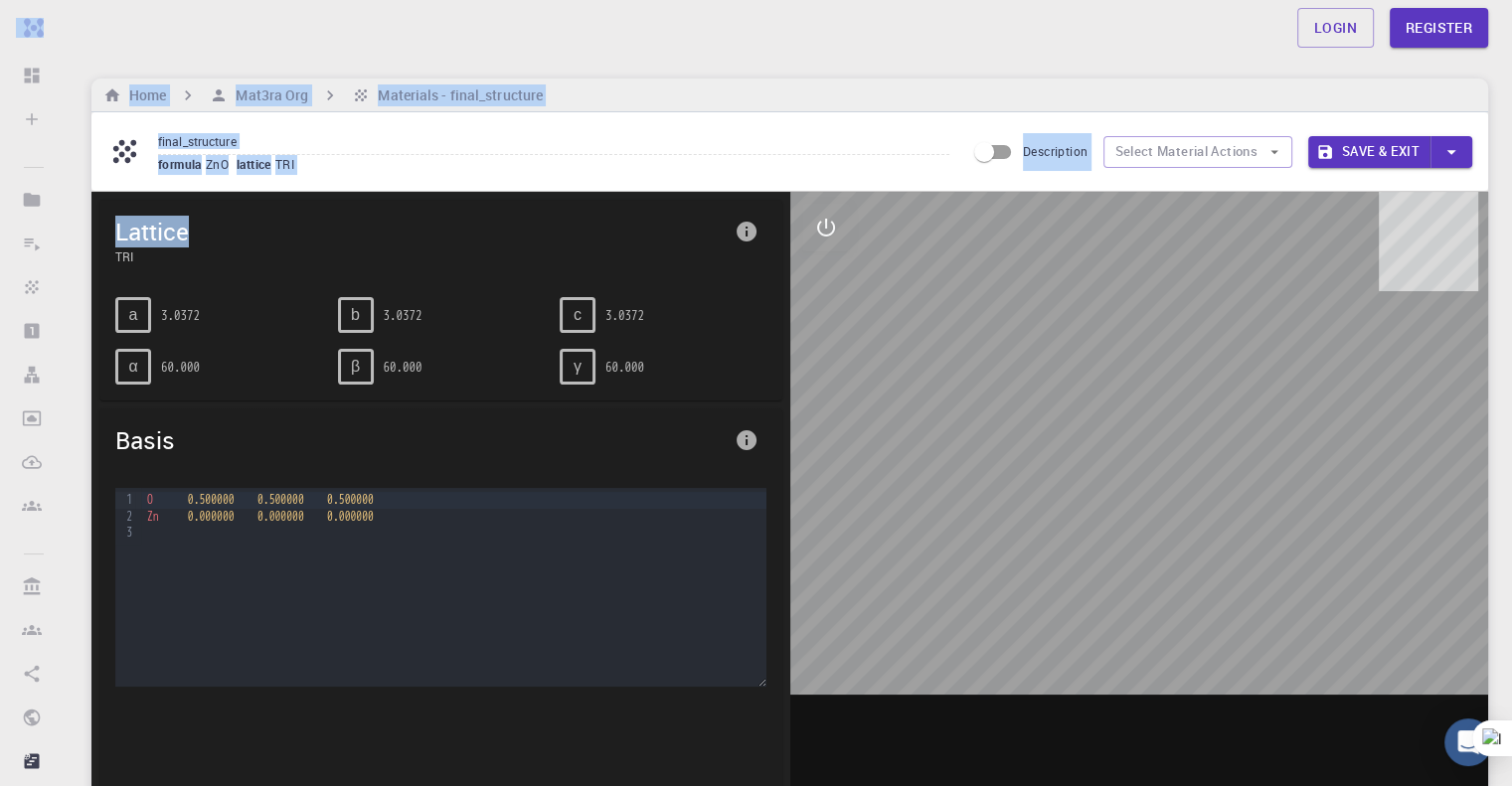 drag, startPoint x: 441, startPoint y: 214, endPoint x: 15, endPoint y: -87, distance: 521.61001 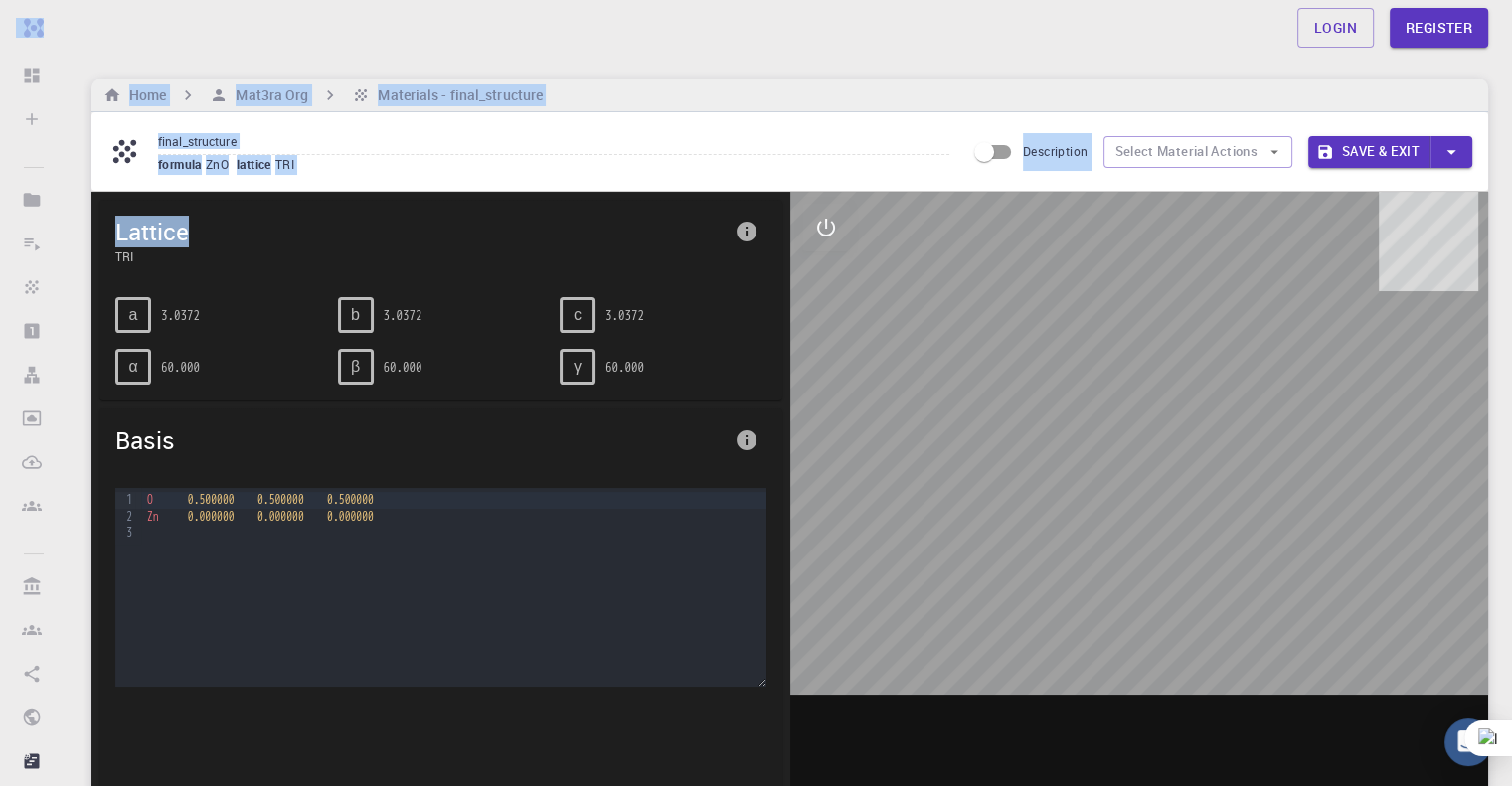click on "Login Register" at bounding box center [789, 28] 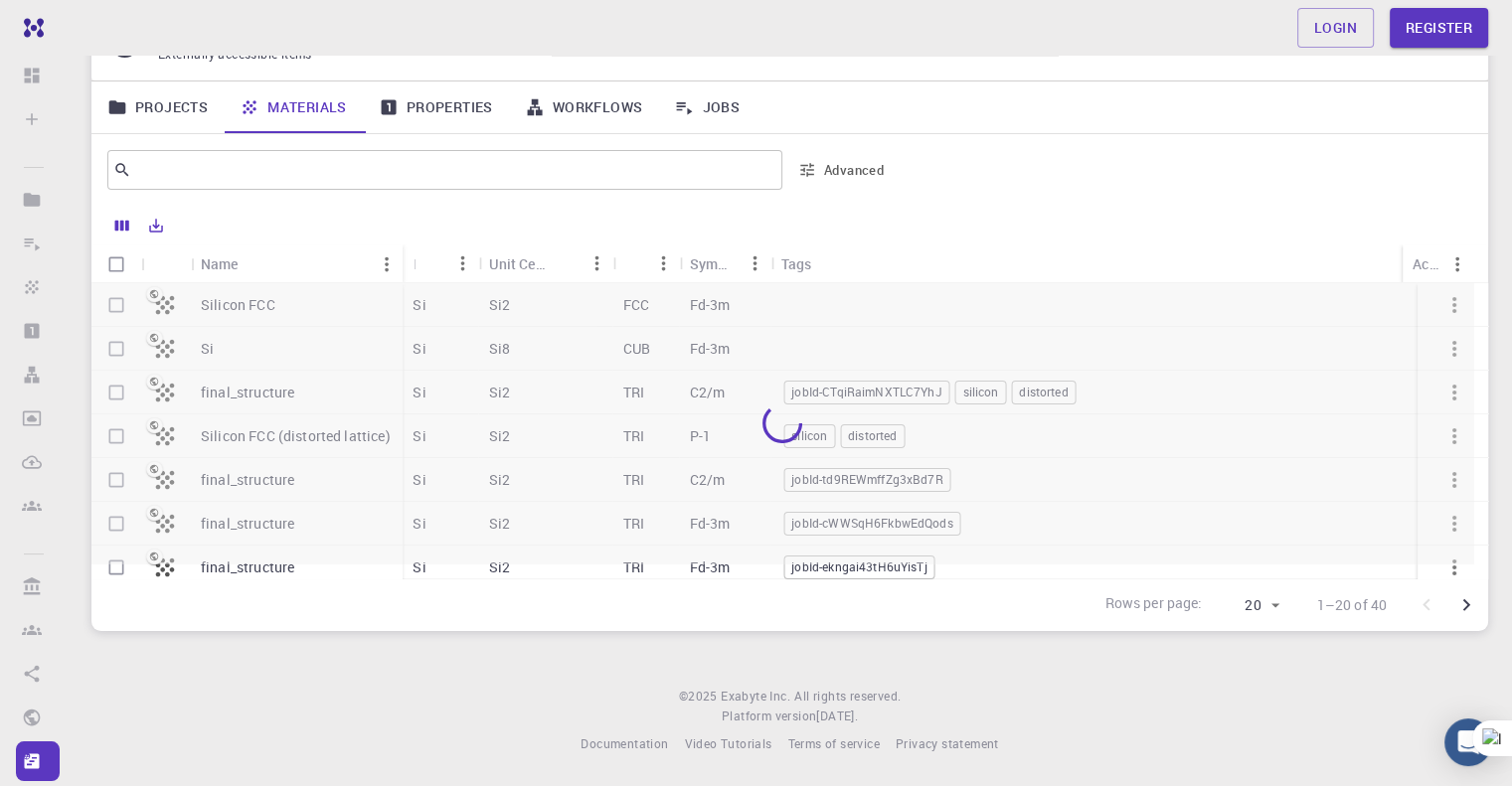 scroll, scrollTop: 0, scrollLeft: 0, axis: both 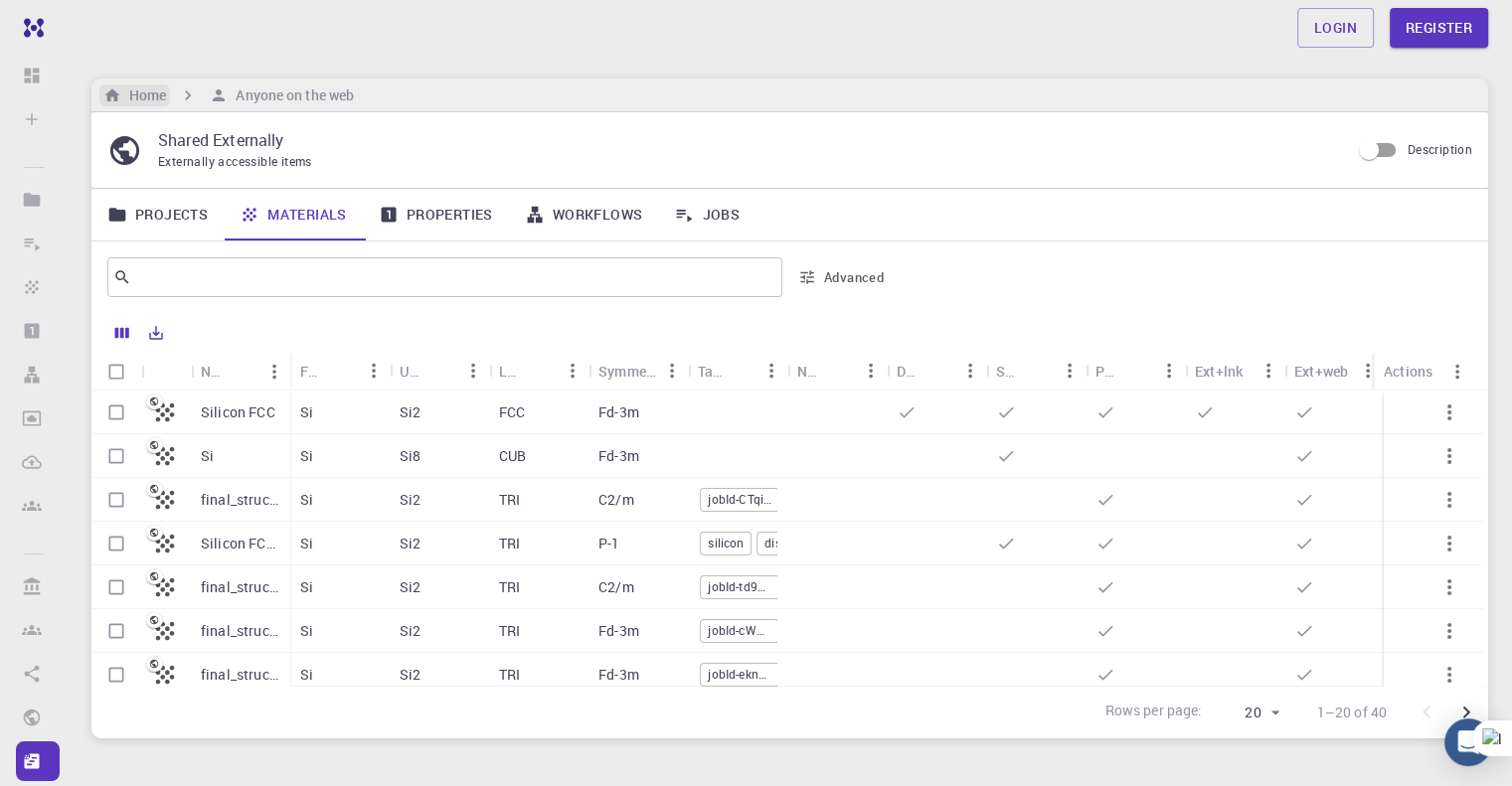 click on "Home" at bounding box center (143, 95) 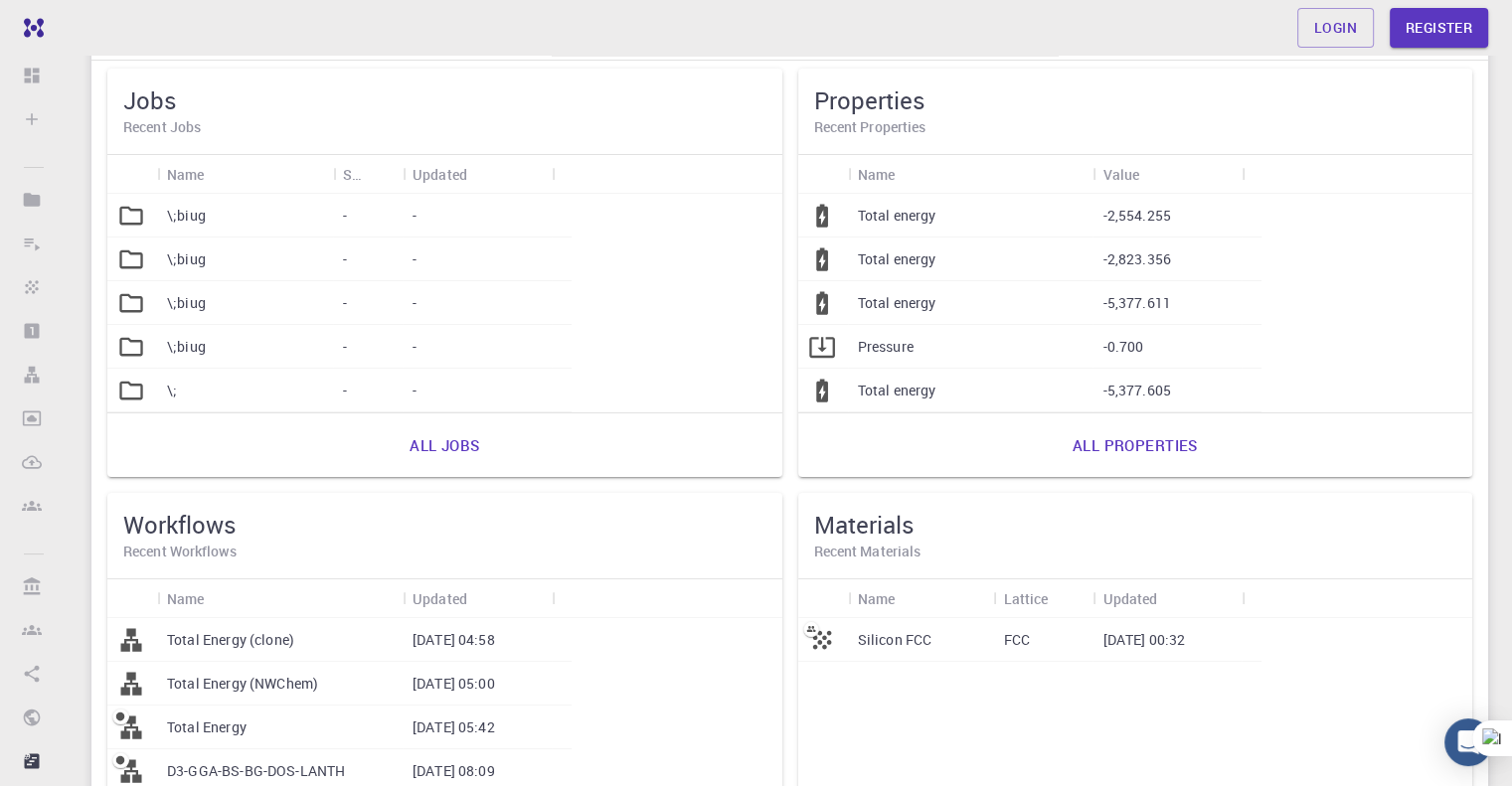 scroll, scrollTop: 153, scrollLeft: 0, axis: vertical 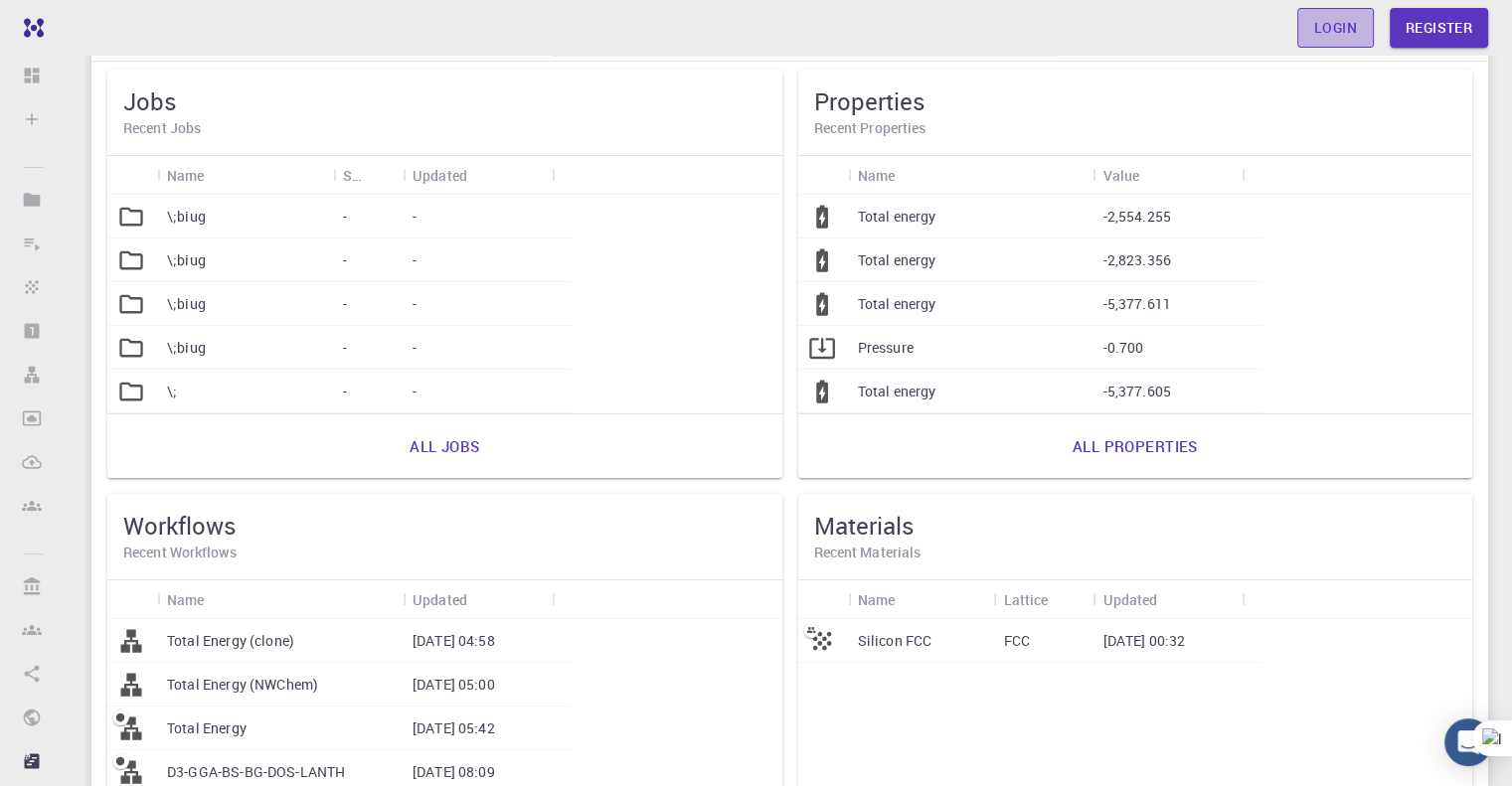 click on "Login" at bounding box center [1335, 28] 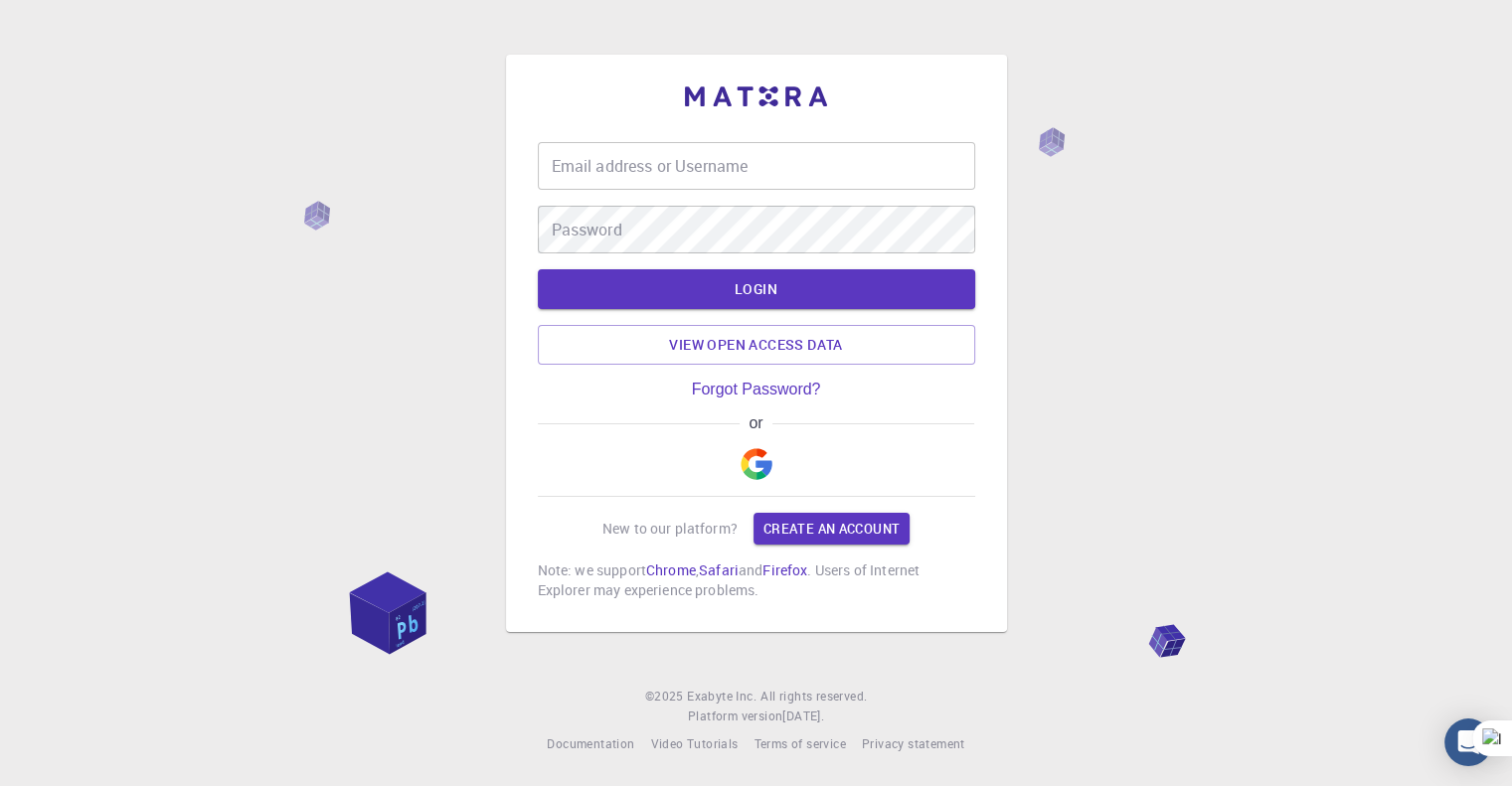 scroll, scrollTop: 0, scrollLeft: 0, axis: both 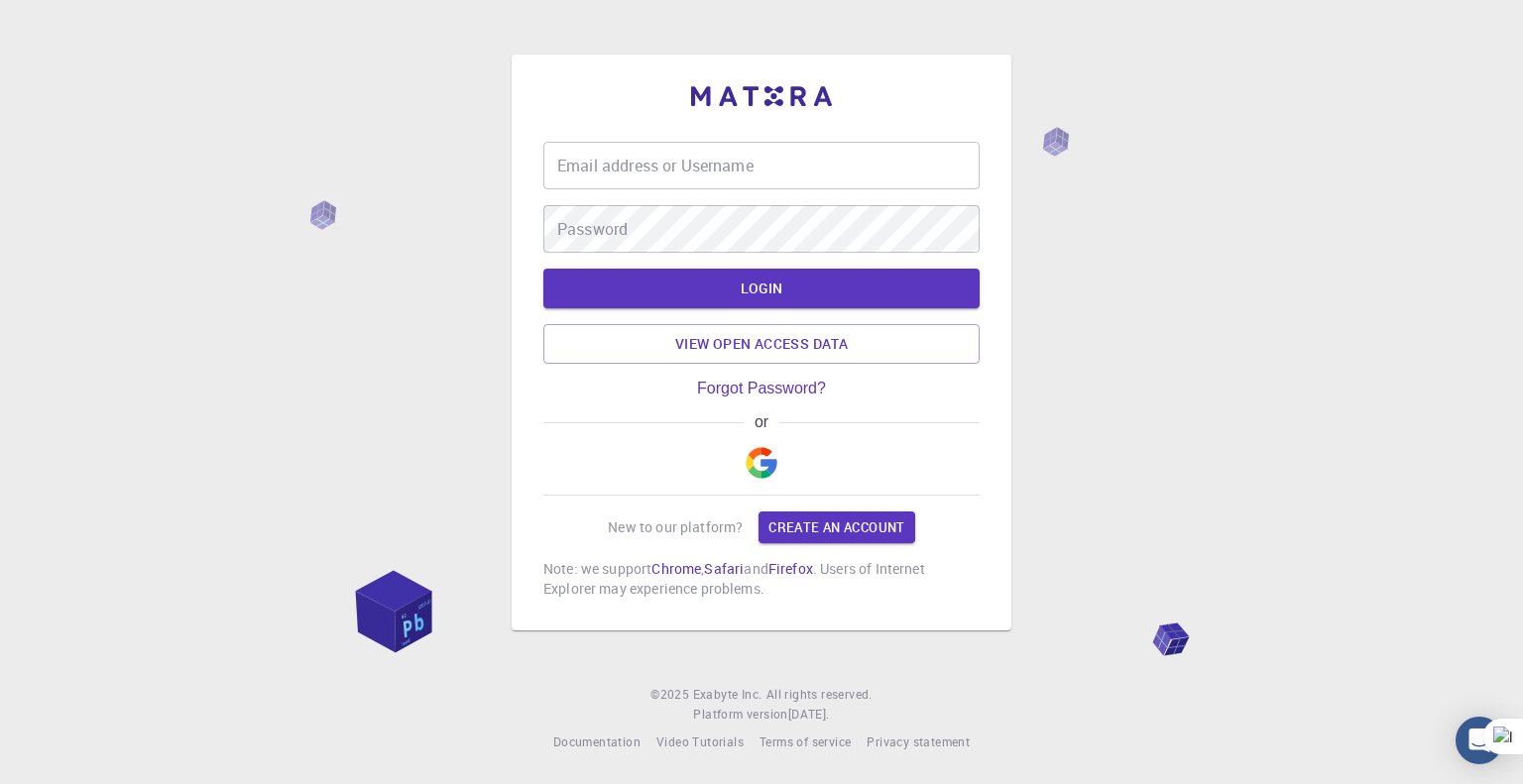 click at bounding box center (762, 463) 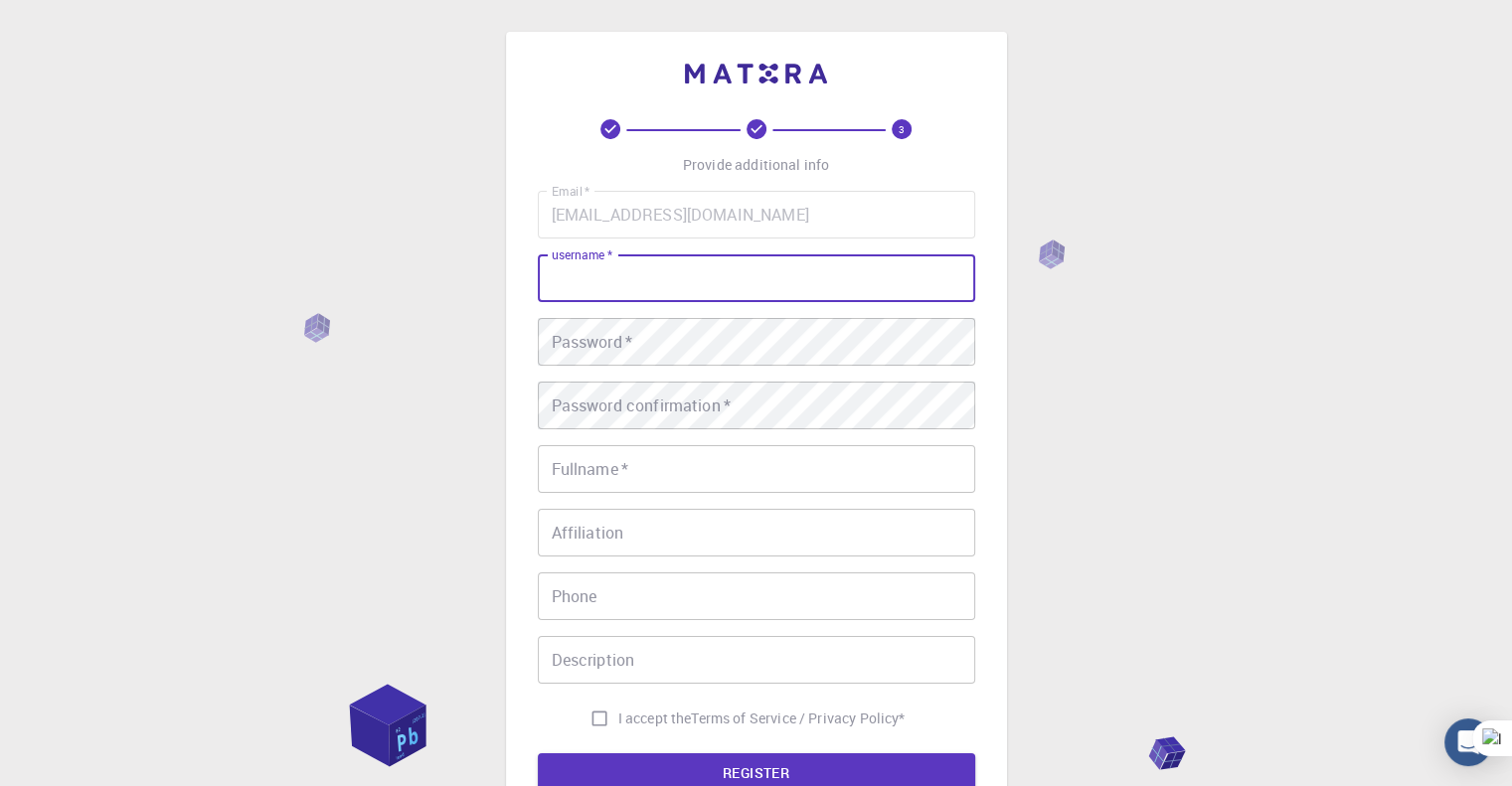 click on "username   *" at bounding box center (756, 278) 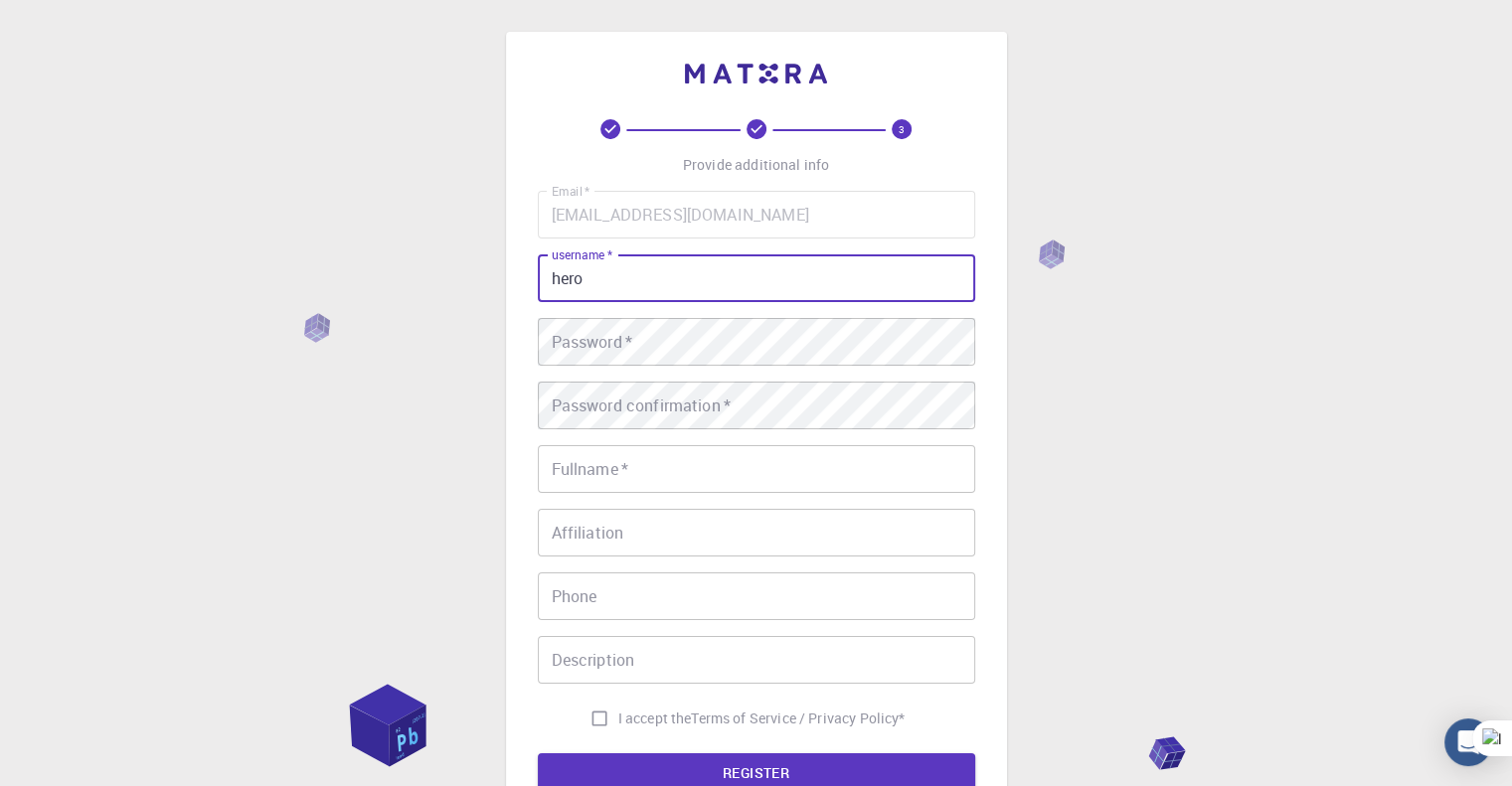 type on "hero" 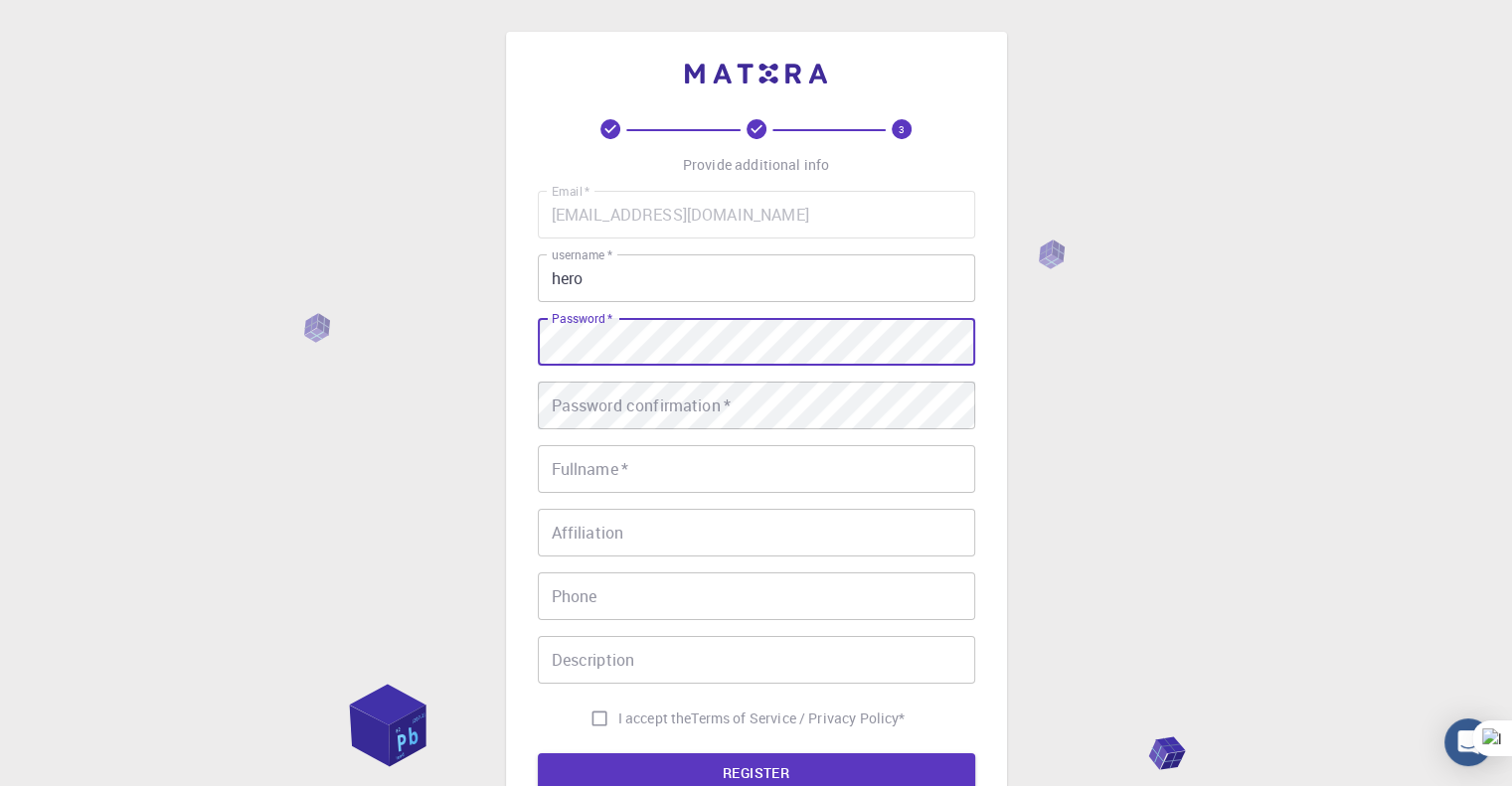 click on "3 Provide additional info Email   * [EMAIL_ADDRESS][DOMAIN_NAME] Email   * username   * hero username   * Password   * Password   * Password confirmation   * Password confirmation   * Fullname   * Fullname   * Affiliation Affiliation Phone Phone Description Description I accept the  Terms of Service / Privacy Policy  * REGISTER Already on Mat3ra? Sign in ©  2025   Exabyte Inc.   All rights reserved. Platform version  [DATE] . Documentation Video Tutorials Terms of service Privacy statement" at bounding box center [756, 506] 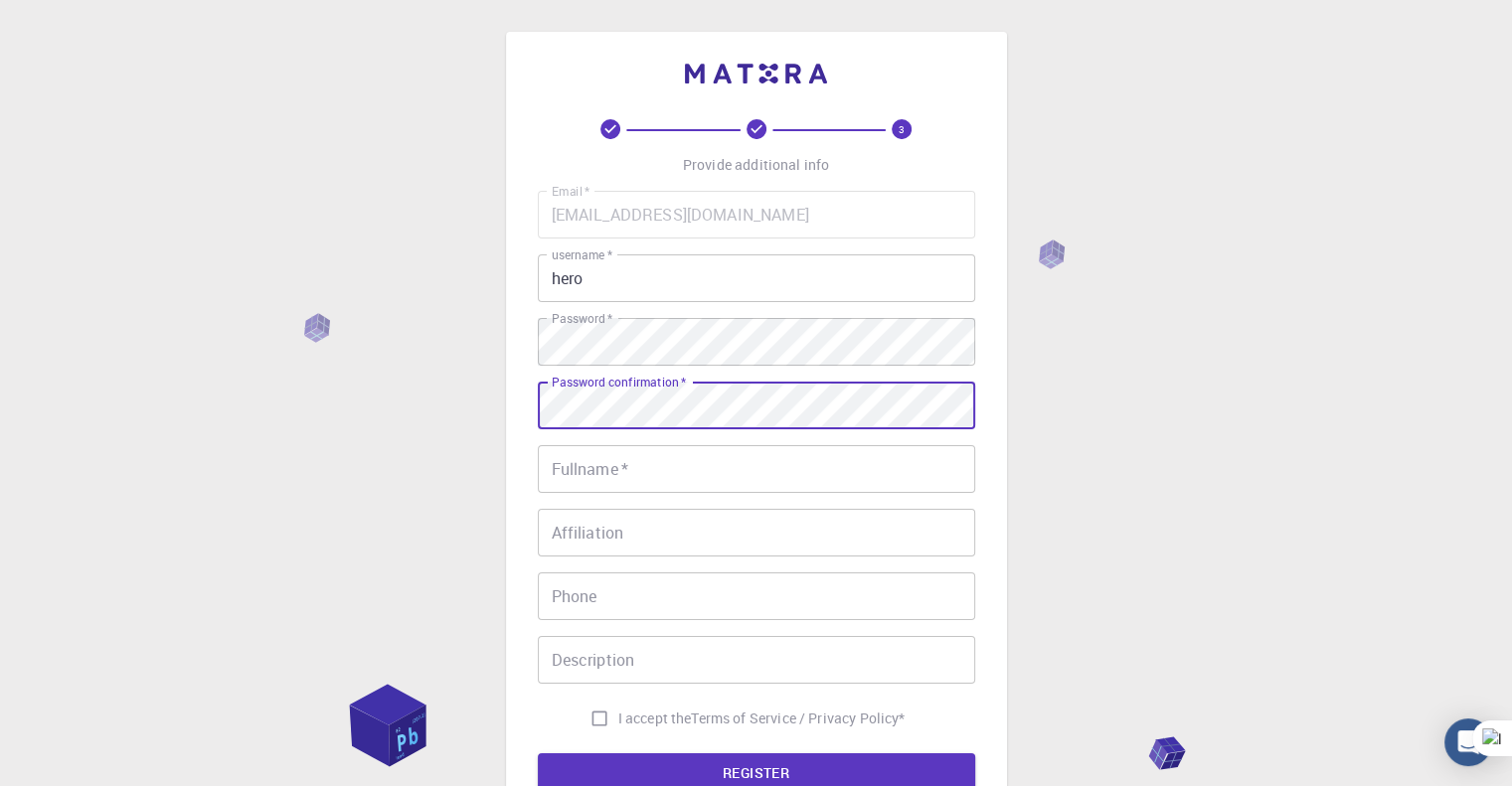 scroll, scrollTop: 0, scrollLeft: 745, axis: horizontal 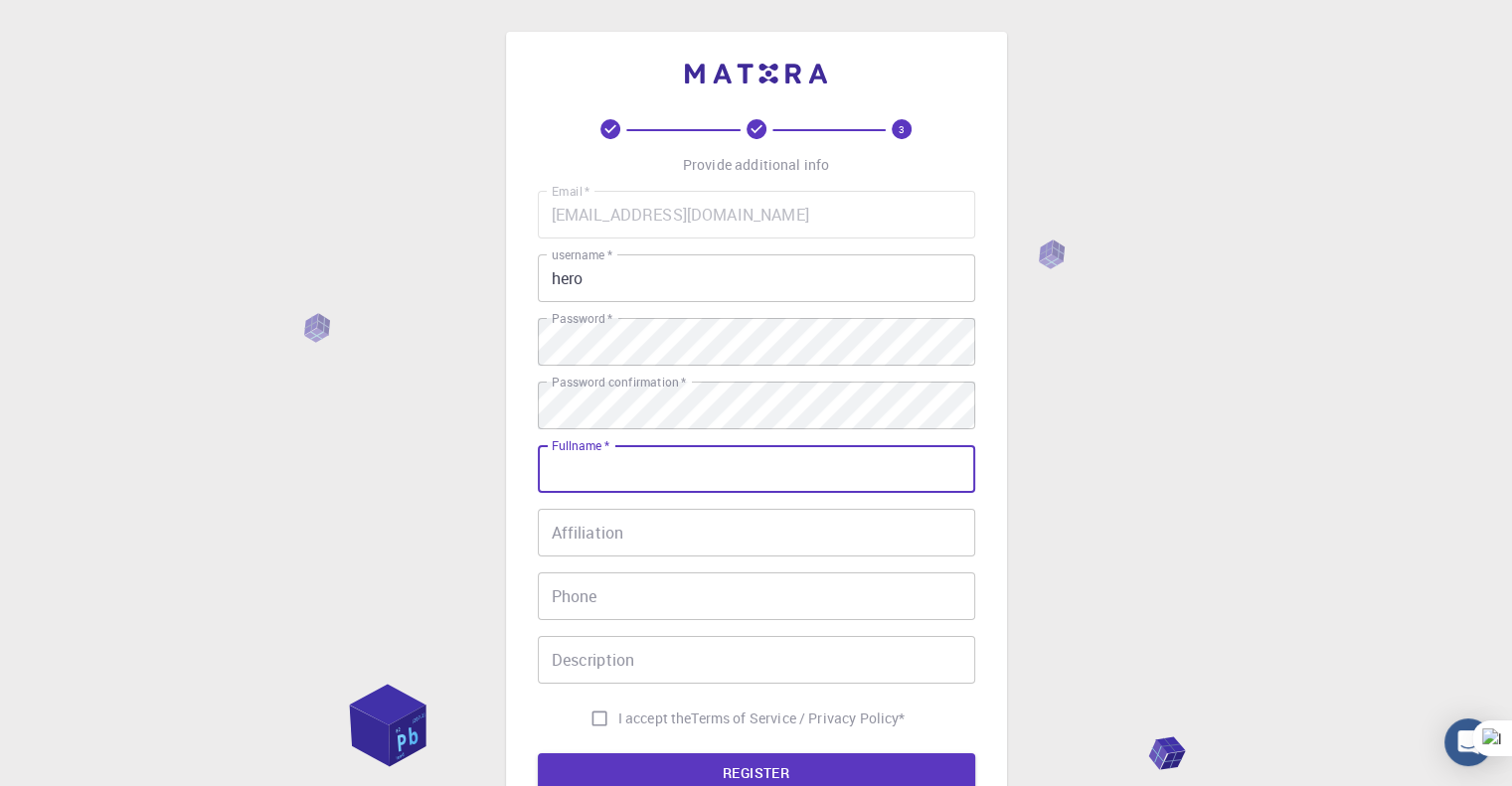 click on "Fullname   *" at bounding box center [756, 469] 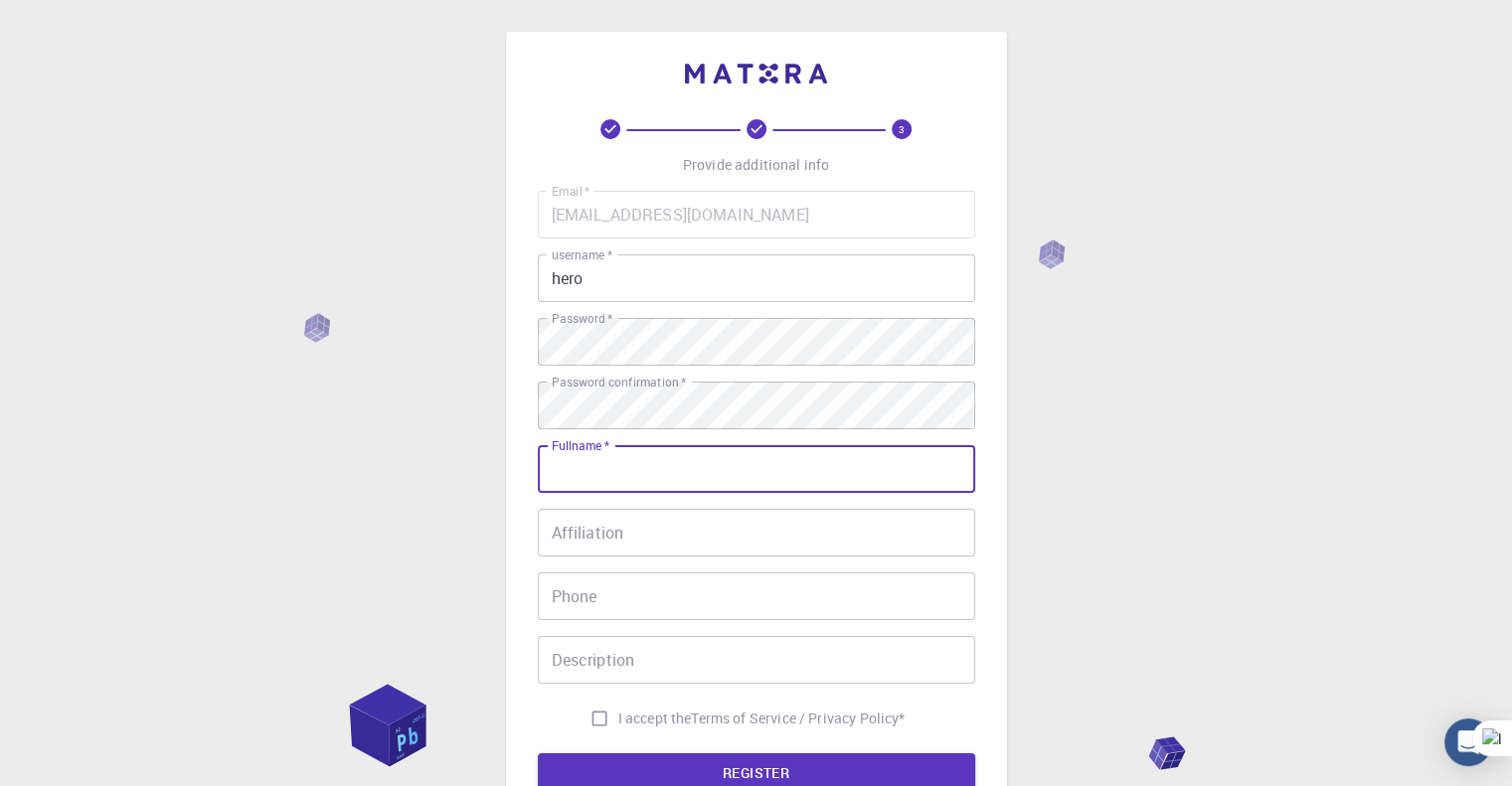 click on "Fullname   *" at bounding box center (756, 469) 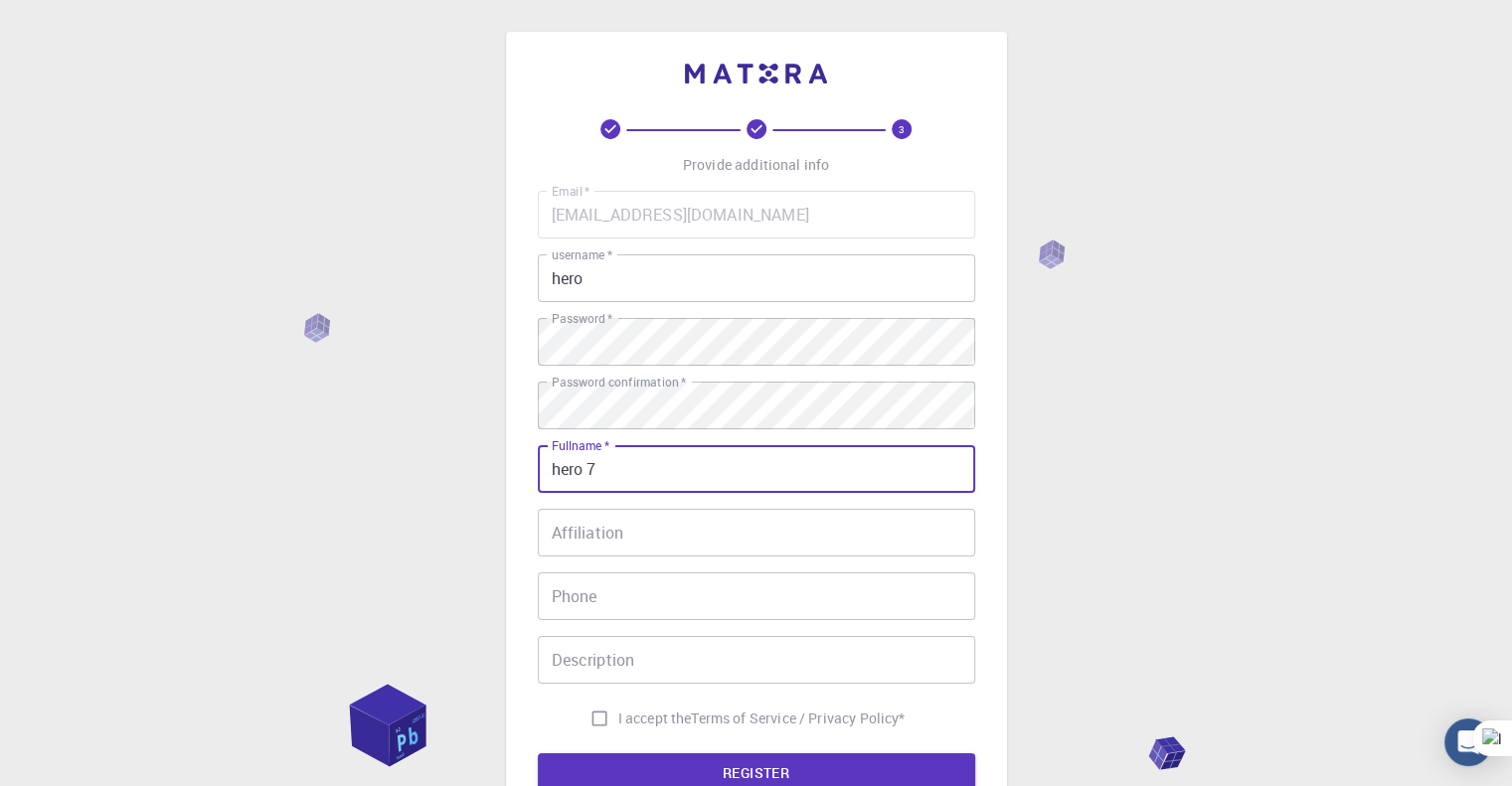 type on "hero 7" 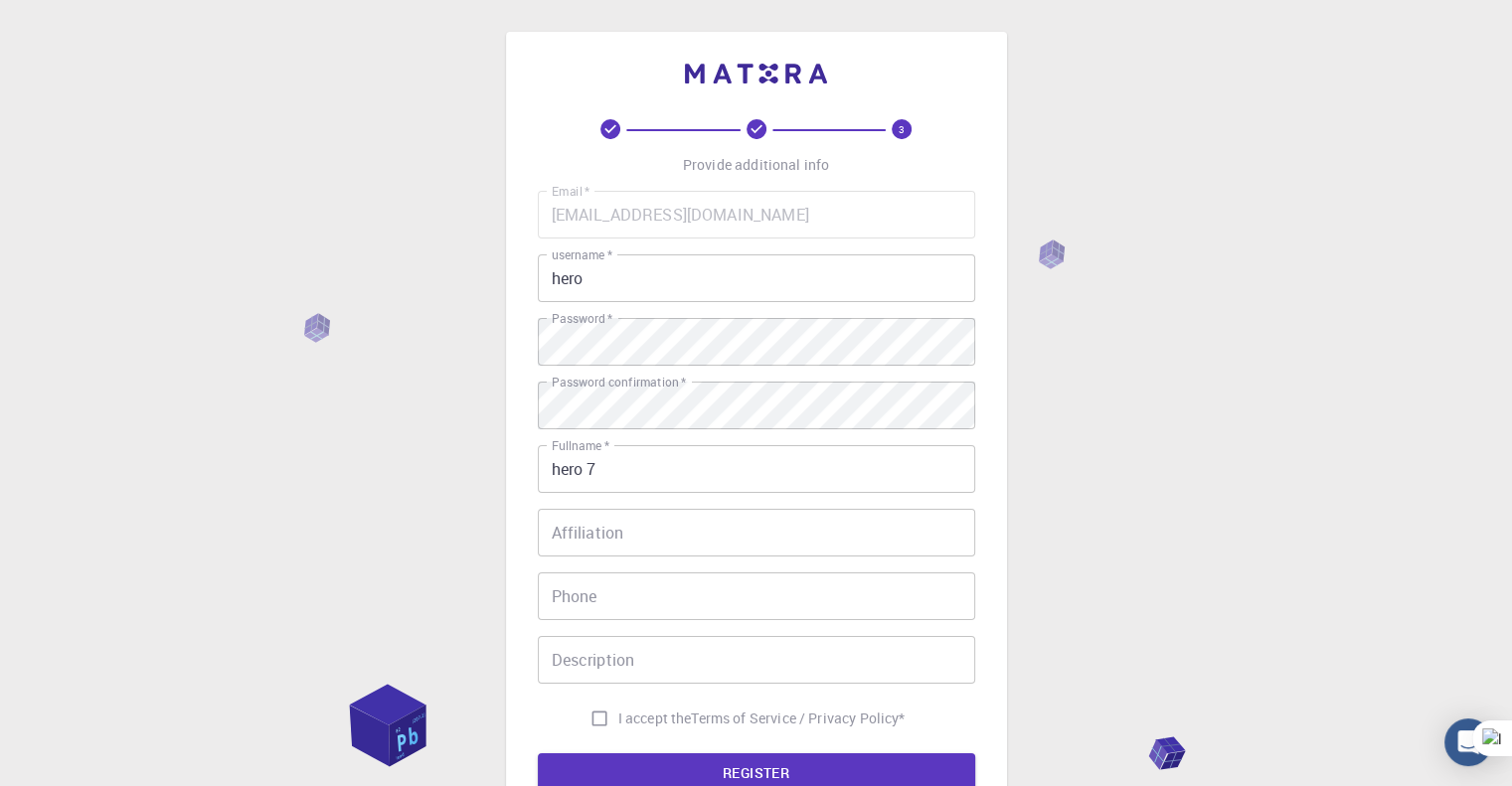 click on "I accept the" at bounding box center [655, 718] 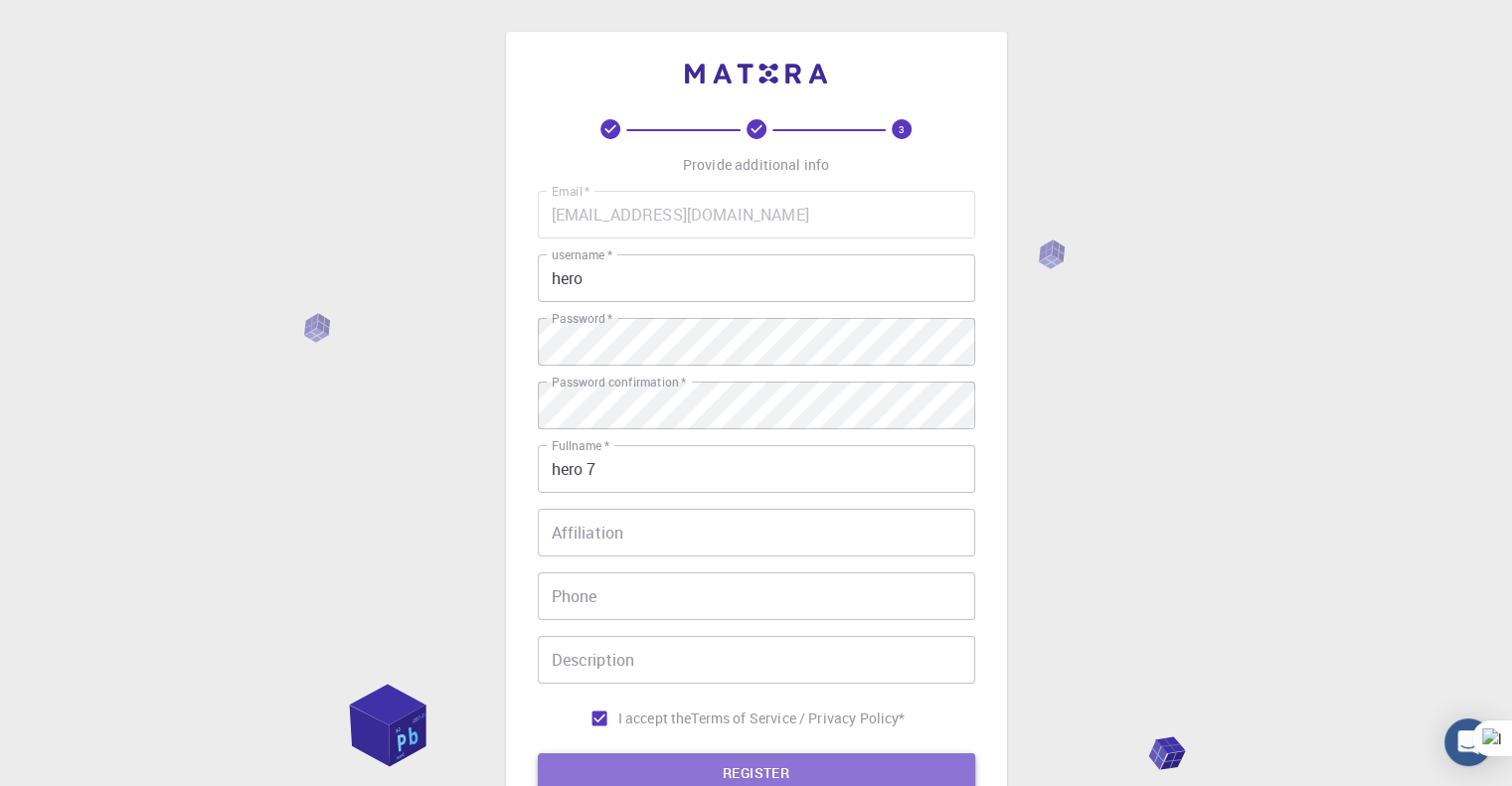 click on "REGISTER" at bounding box center [756, 773] 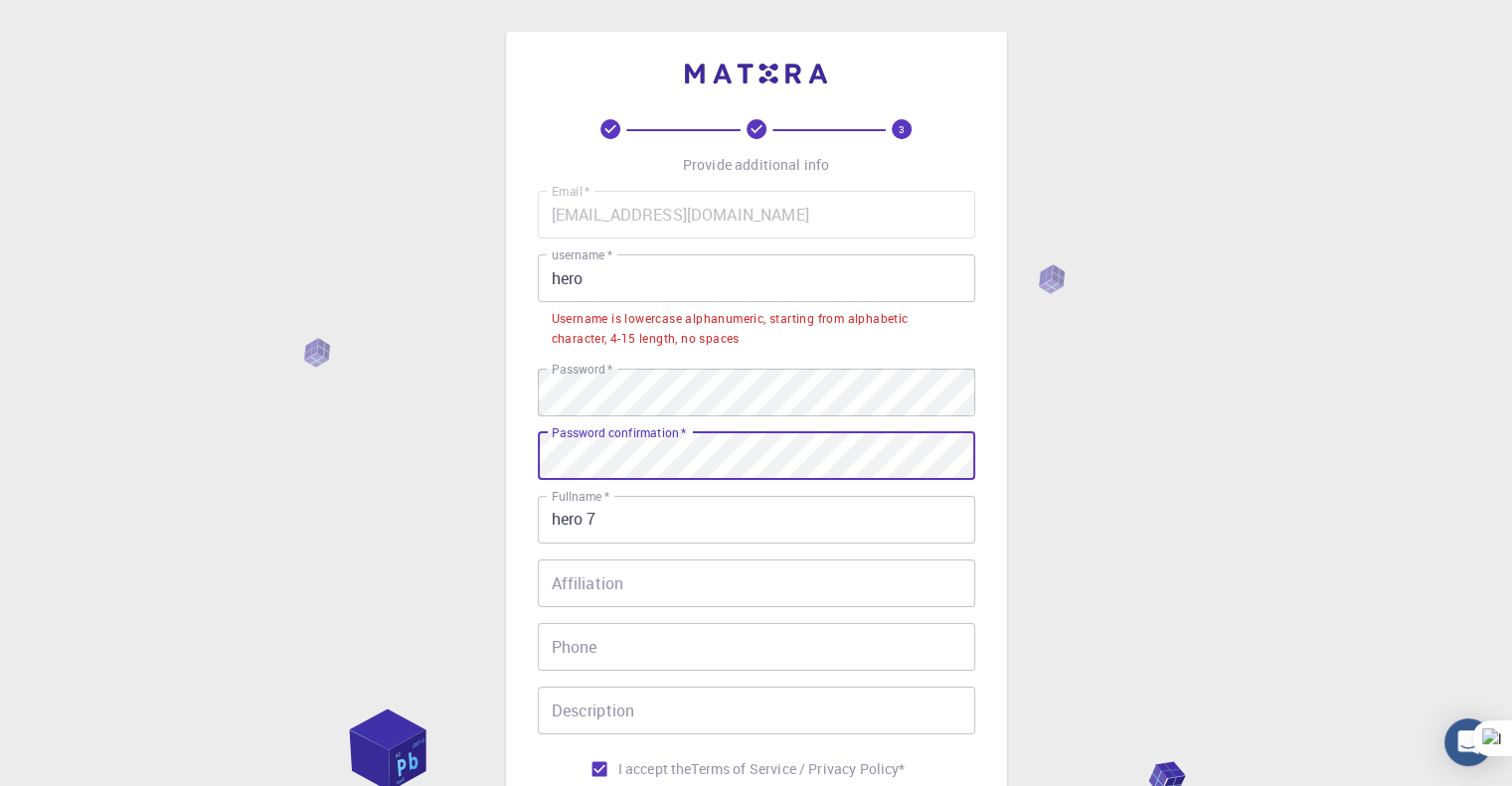 scroll, scrollTop: 0, scrollLeft: 0, axis: both 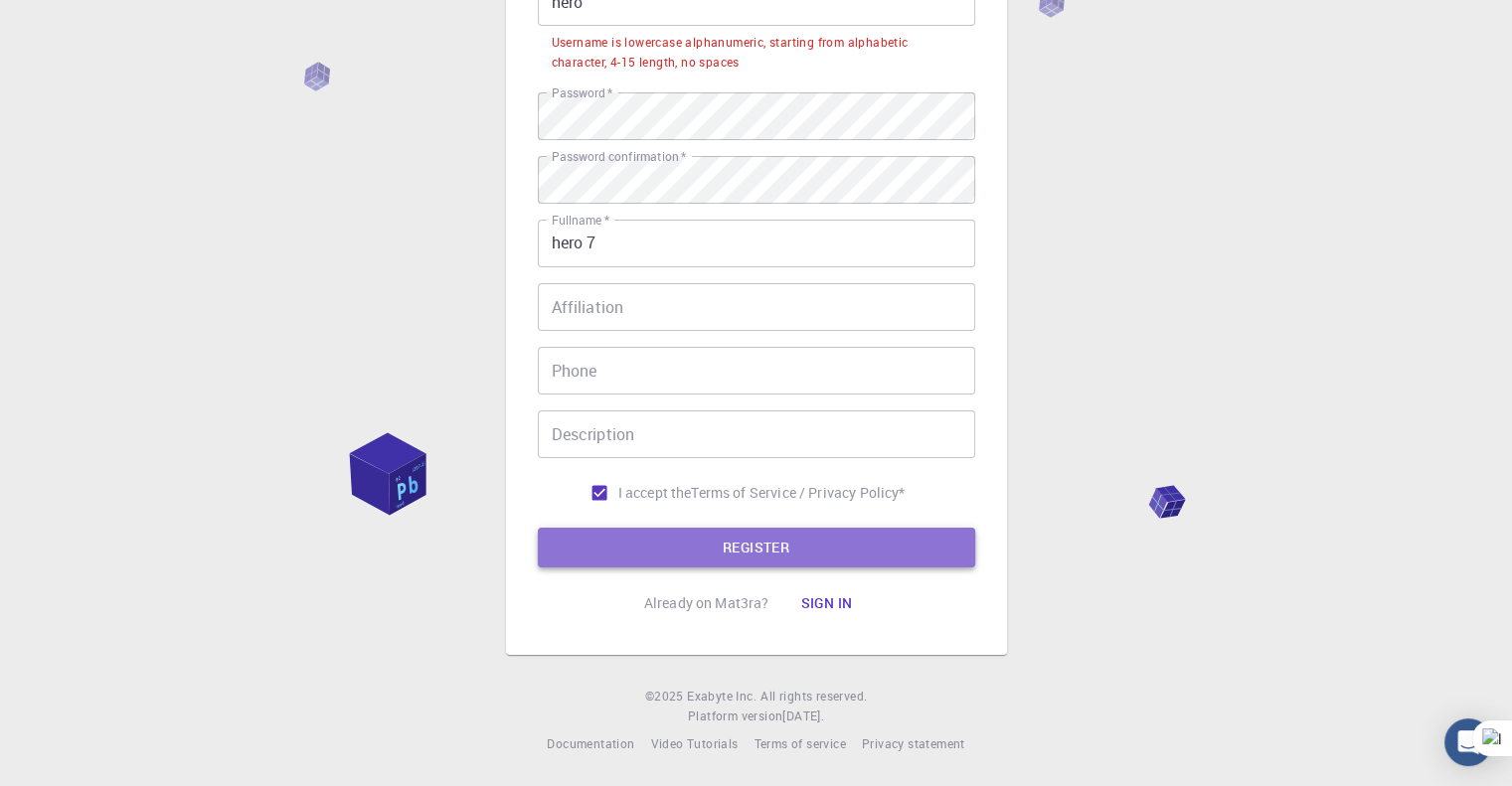 click on "REGISTER" at bounding box center (756, 548) 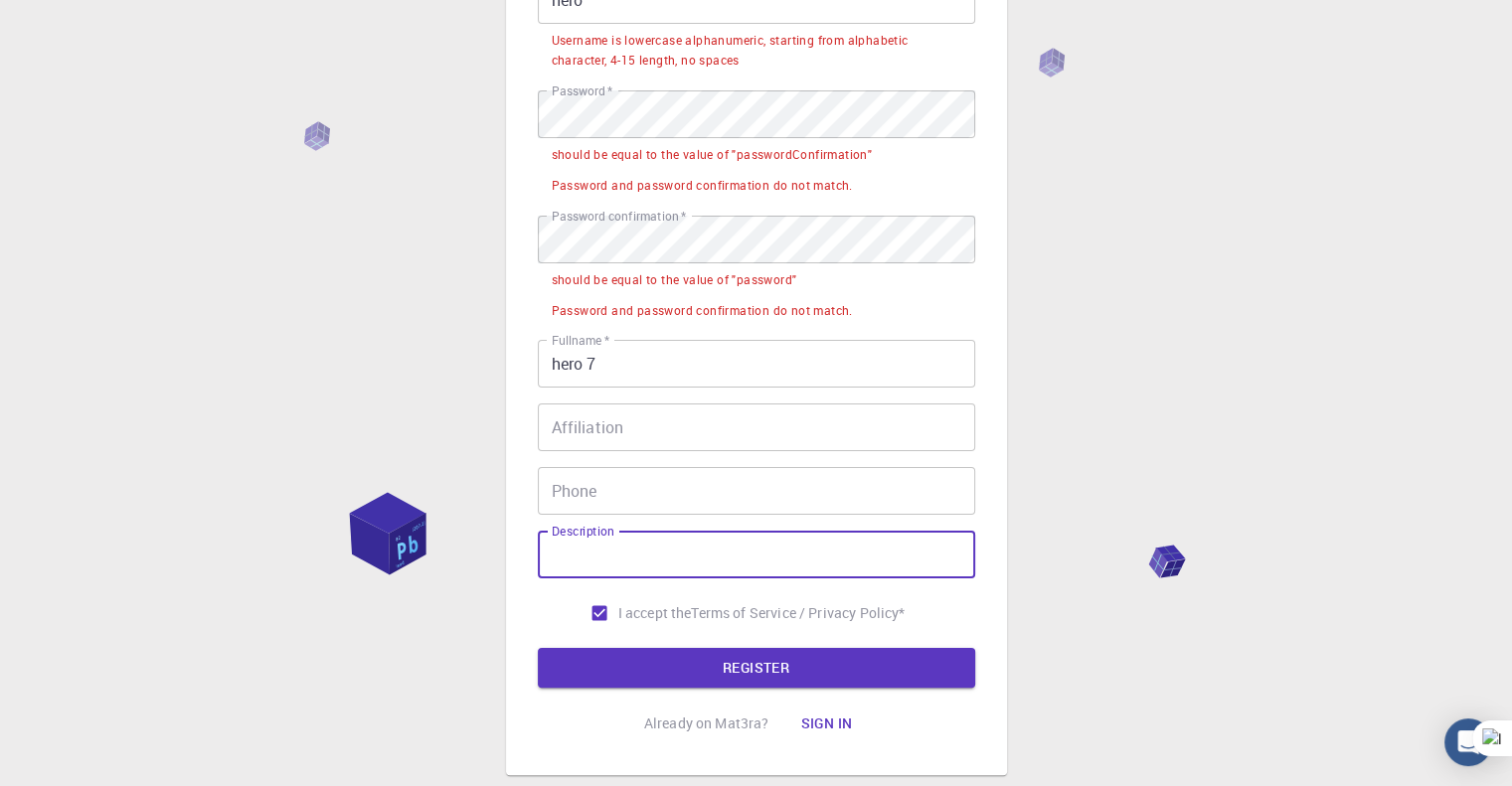 click on "Description" at bounding box center [756, 554] 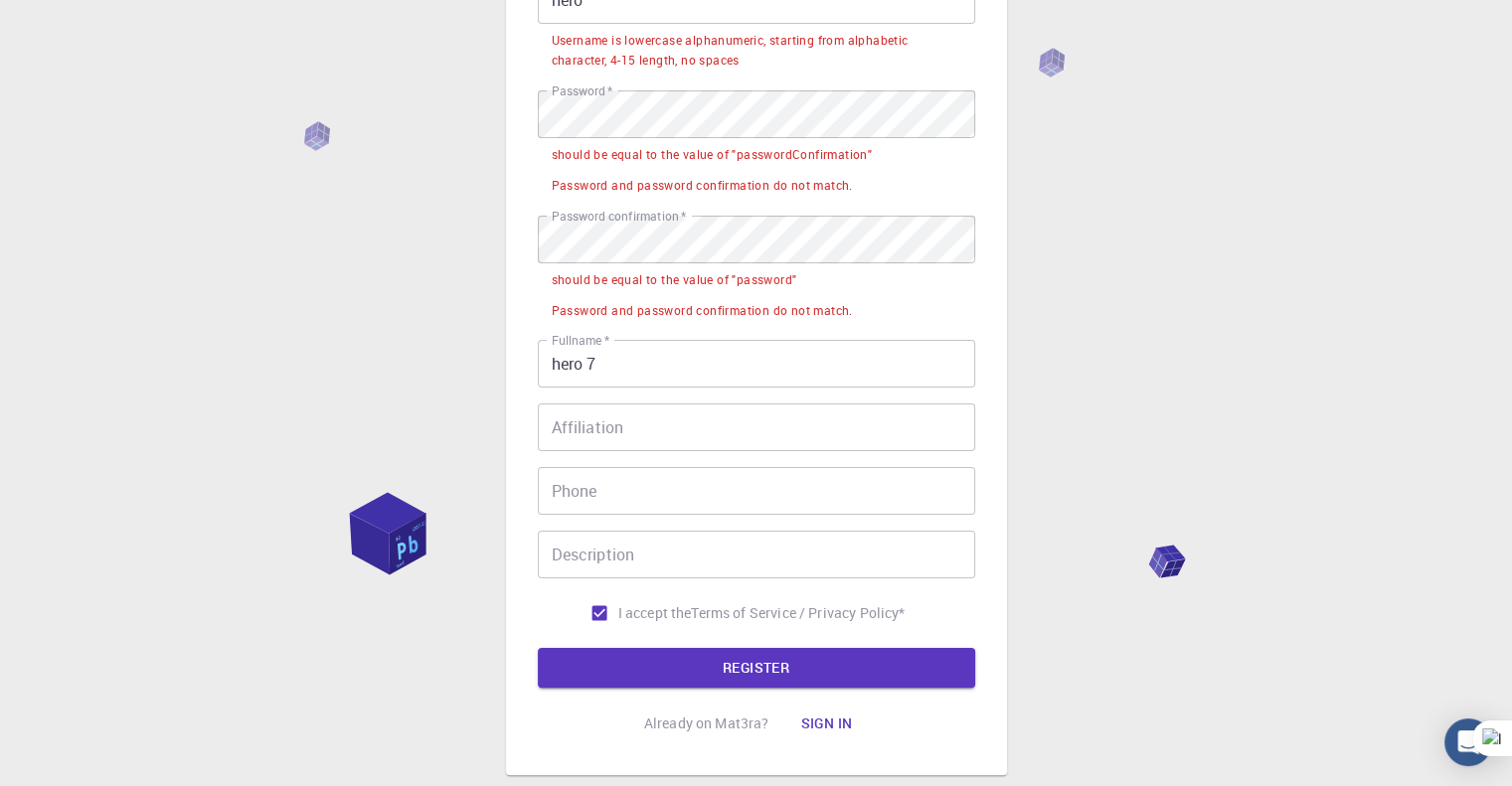click on "Email   * [EMAIL_ADDRESS][DOMAIN_NAME] Email   * username   * hero username   * Username is lowercase alphanumeric, starting from alphabetic character, 4-15 length, no spaces Password   * Password   * should be equal to the value of "passwordConfirmation" Password and password confirmation do not match. Password confirmation   * Password confirmation   * should be equal to the value of "password" Password and password confirmation do not match. Fullname   * hero 7 Fullname   * Affiliation Affiliation Phone Phone Description Description I accept the  Terms of Service / Privacy Policy  * REGISTER" at bounding box center [756, 300] 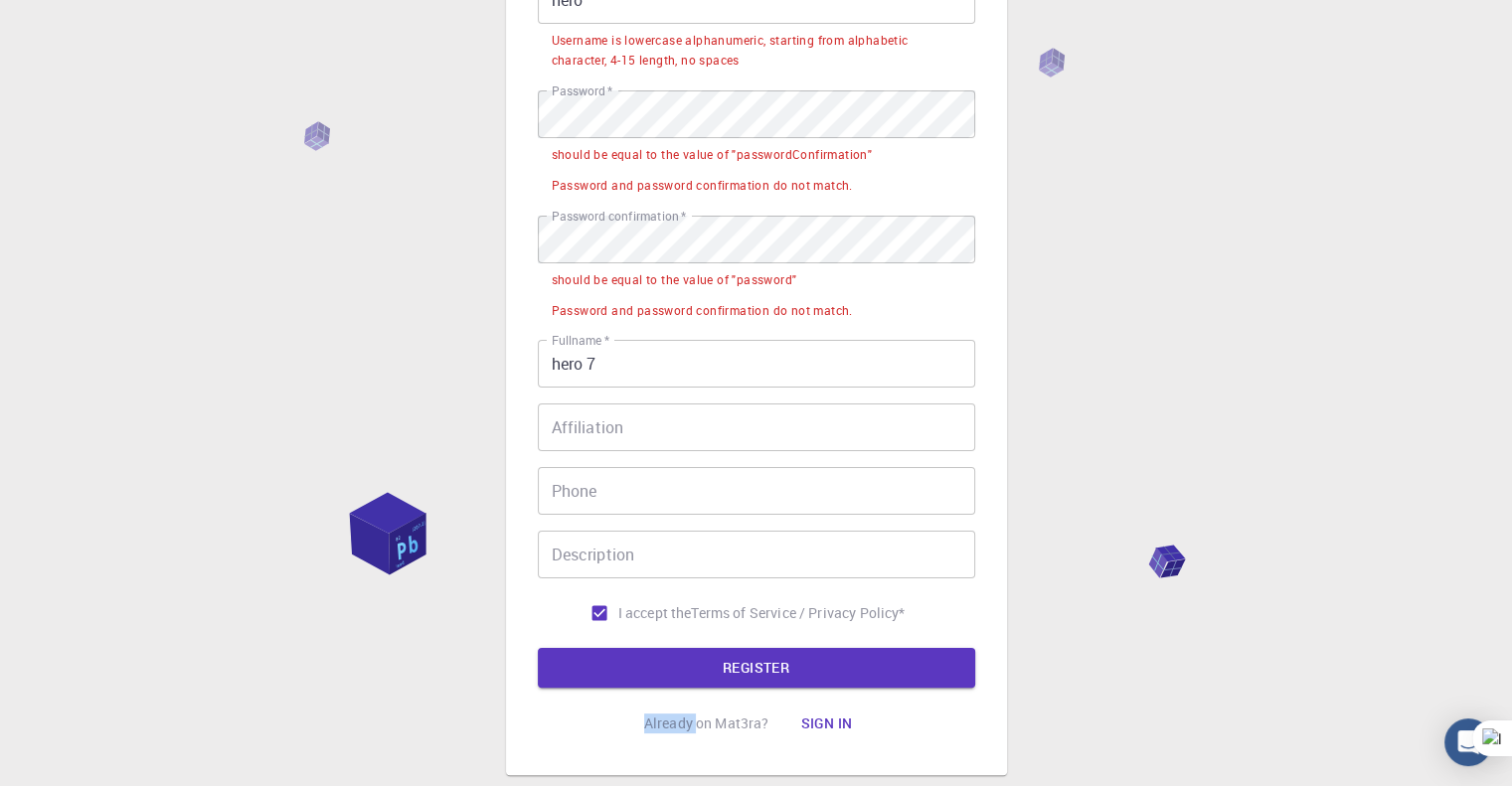 click on "Email   * [EMAIL_ADDRESS][DOMAIN_NAME] Email   * username   * hero username   * Username is lowercase alphanumeric, starting from alphabetic character, 4-15 length, no spaces Password   * Password   * should be equal to the value of "passwordConfirmation" Password and password confirmation do not match. Password confirmation   * Password confirmation   * should be equal to the value of "password" Password and password confirmation do not match. Fullname   * hero 7 Fullname   * Affiliation Affiliation Phone Phone Description Description I accept the  Terms of Service / Privacy Policy  * REGISTER" at bounding box center (756, 300) 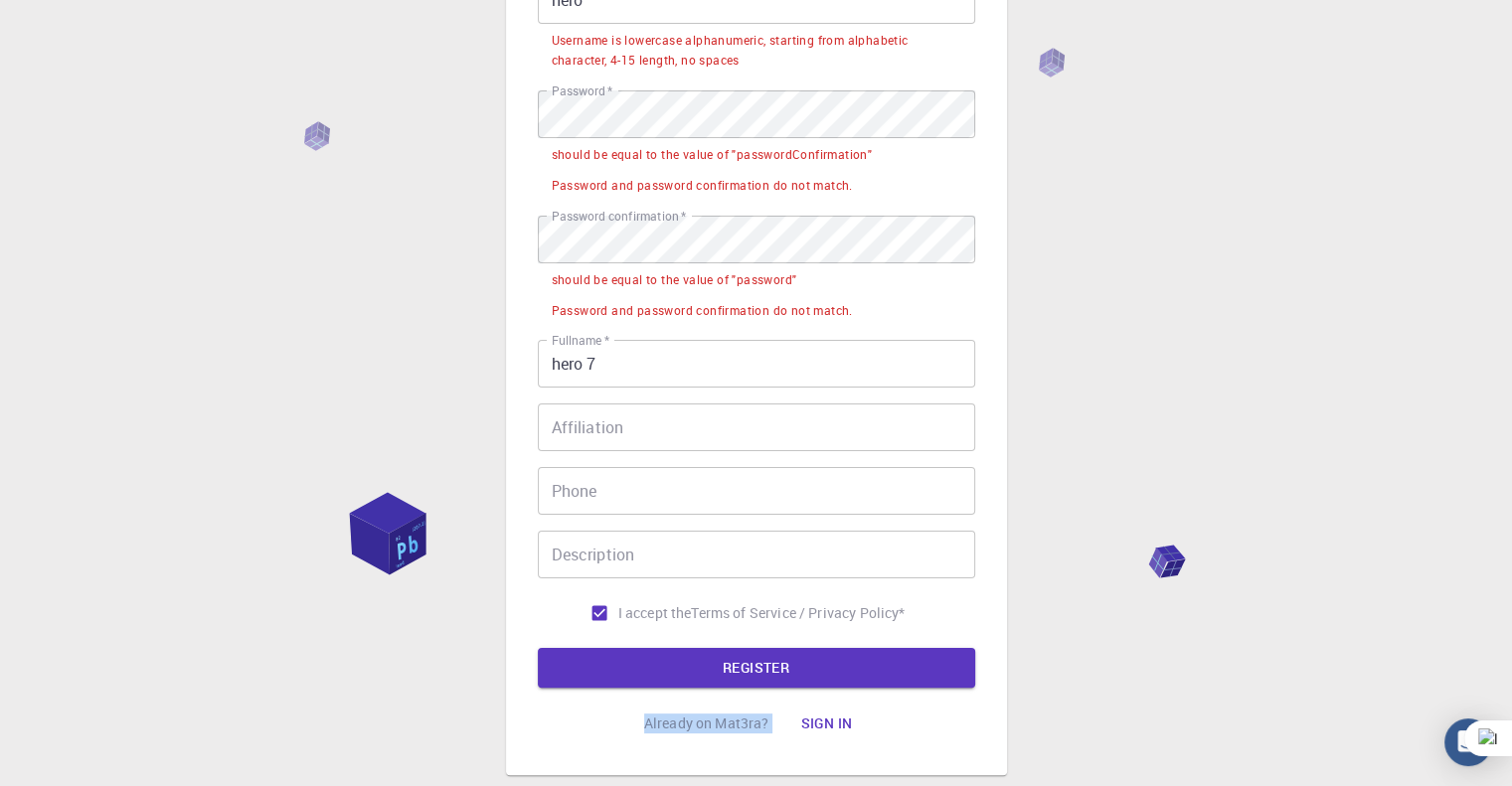 click on "Email   * [EMAIL_ADDRESS][DOMAIN_NAME] Email   * username   * hero username   * Username is lowercase alphanumeric, starting from alphabetic character, 4-15 length, no spaces Password   * Password   * should be equal to the value of "passwordConfirmation" Password and password confirmation do not match. Password confirmation   * Password confirmation   * should be equal to the value of "password" Password and password confirmation do not match. Fullname   * hero 7 Fullname   * Affiliation Affiliation Phone Phone Description Description I accept the  Terms of Service / Privacy Policy  * REGISTER" at bounding box center [756, 300] 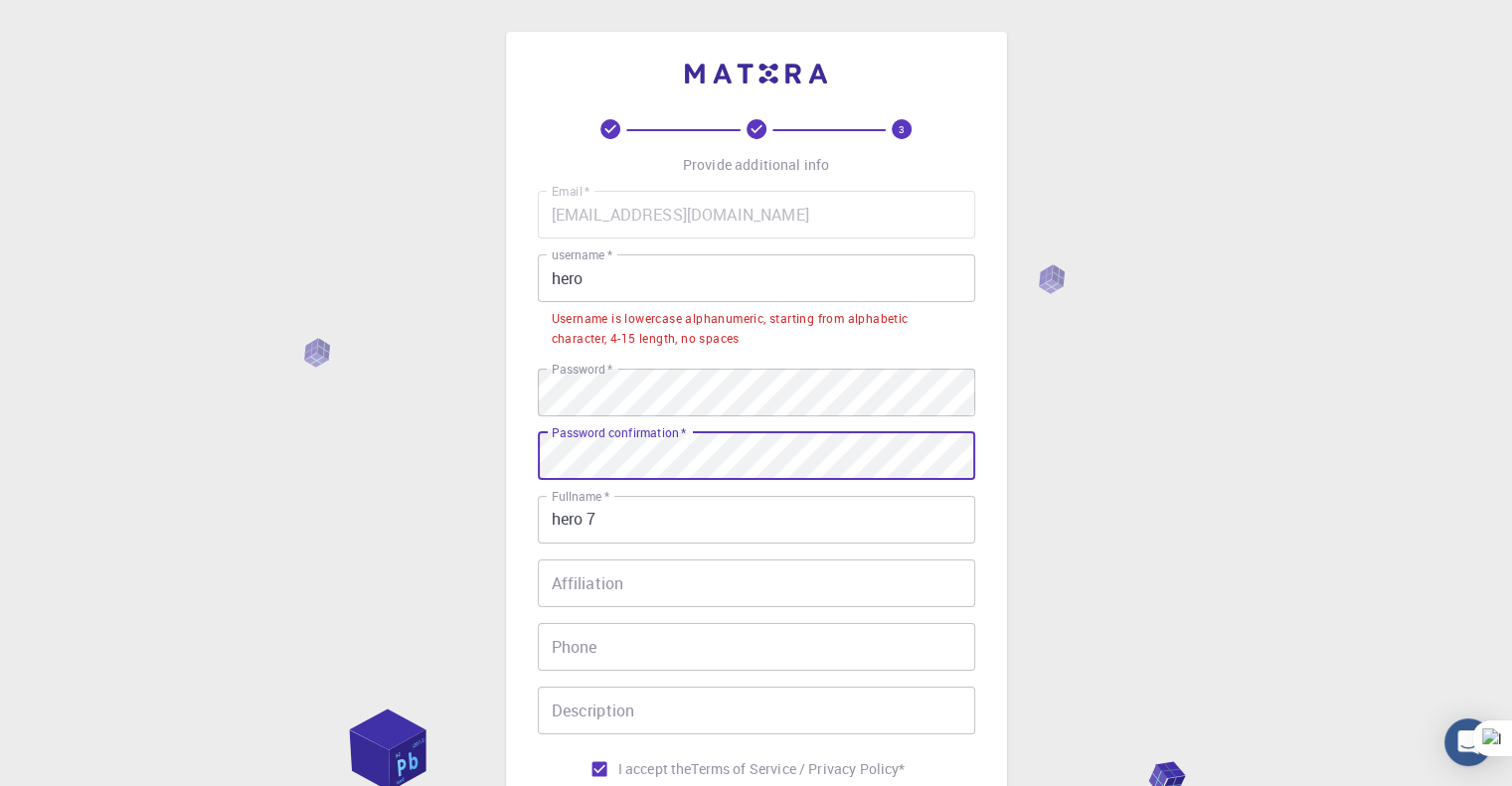 scroll, scrollTop: 278, scrollLeft: 0, axis: vertical 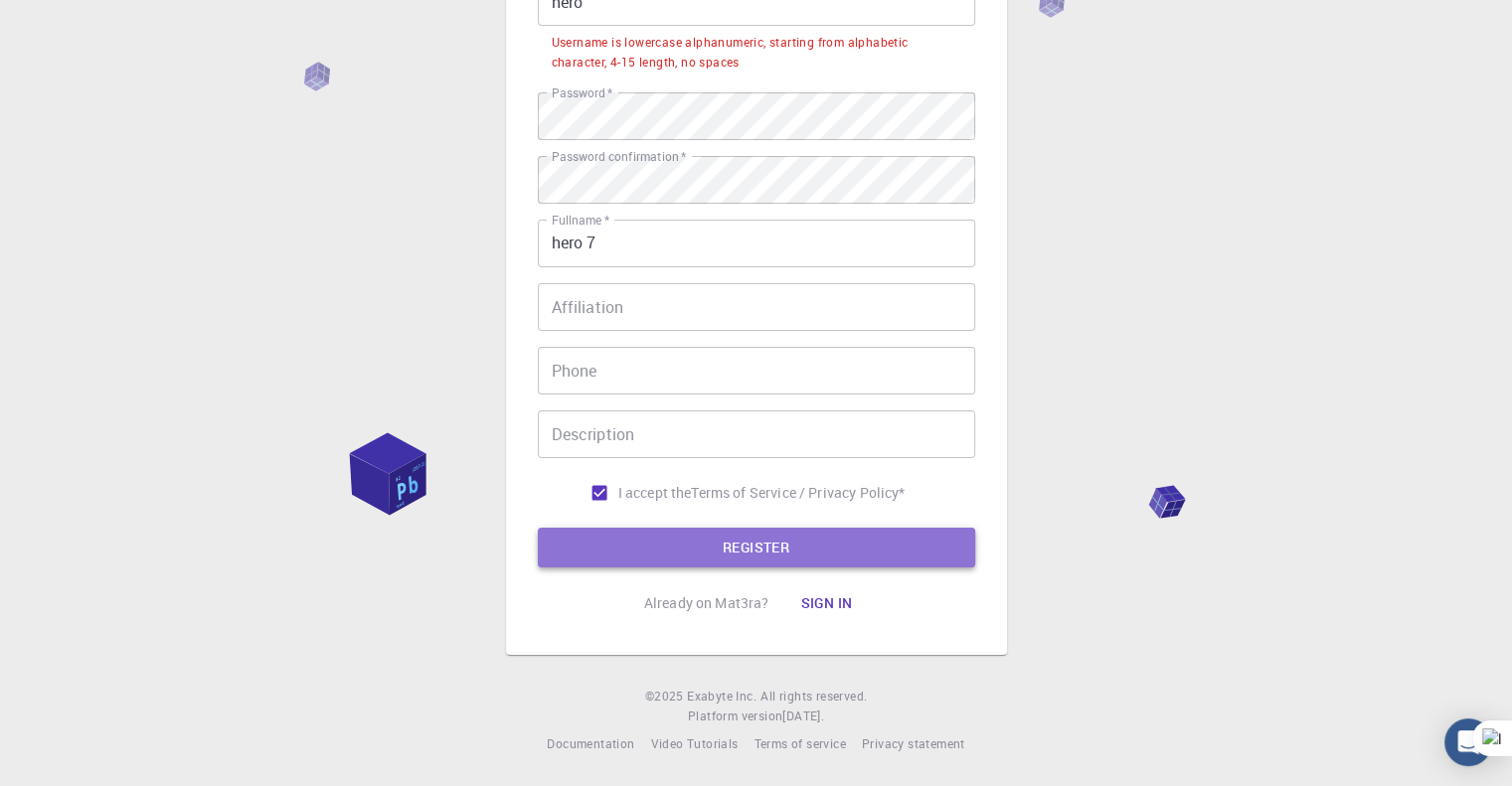 click on "REGISTER" at bounding box center [756, 548] 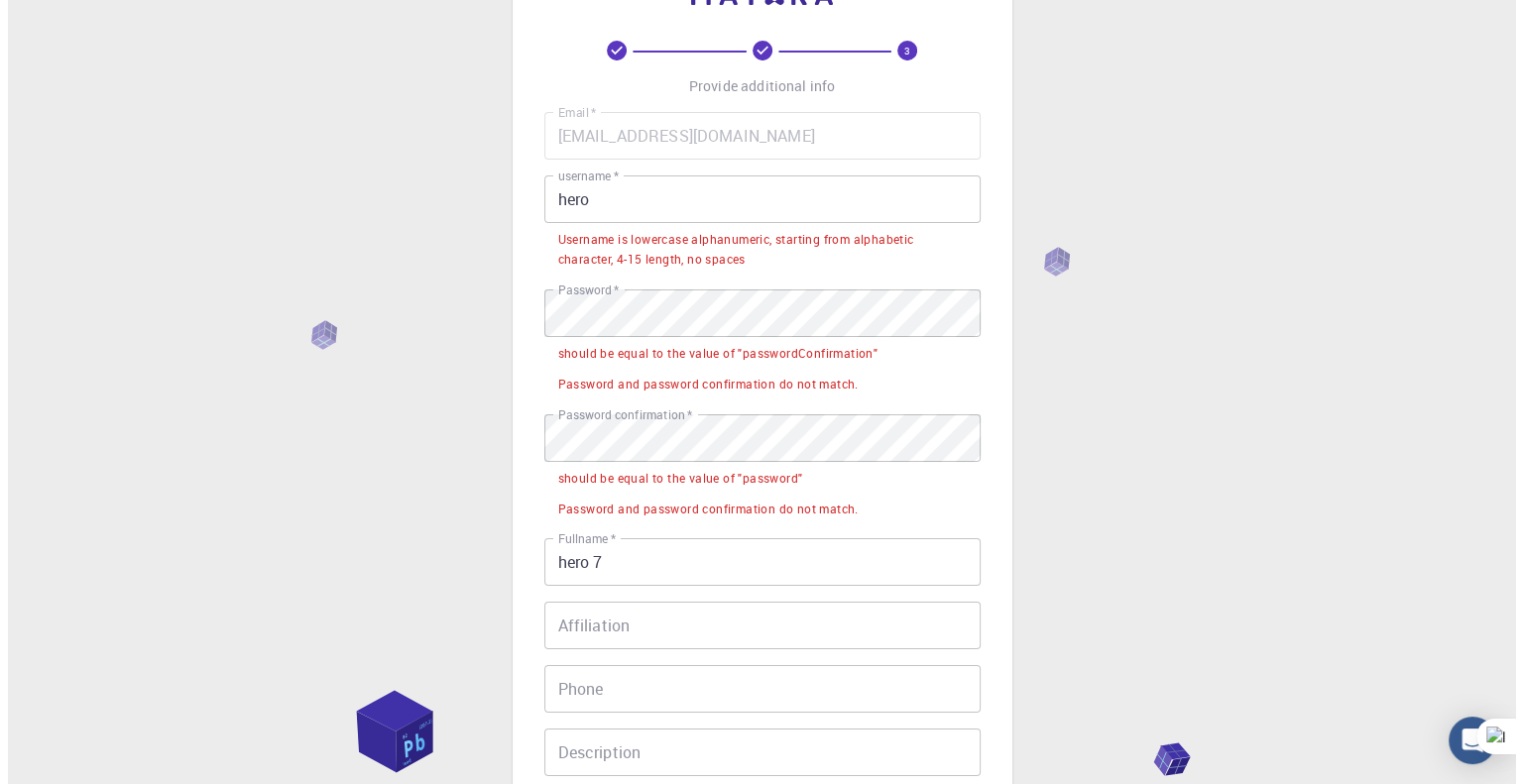 scroll, scrollTop: 0, scrollLeft: 0, axis: both 